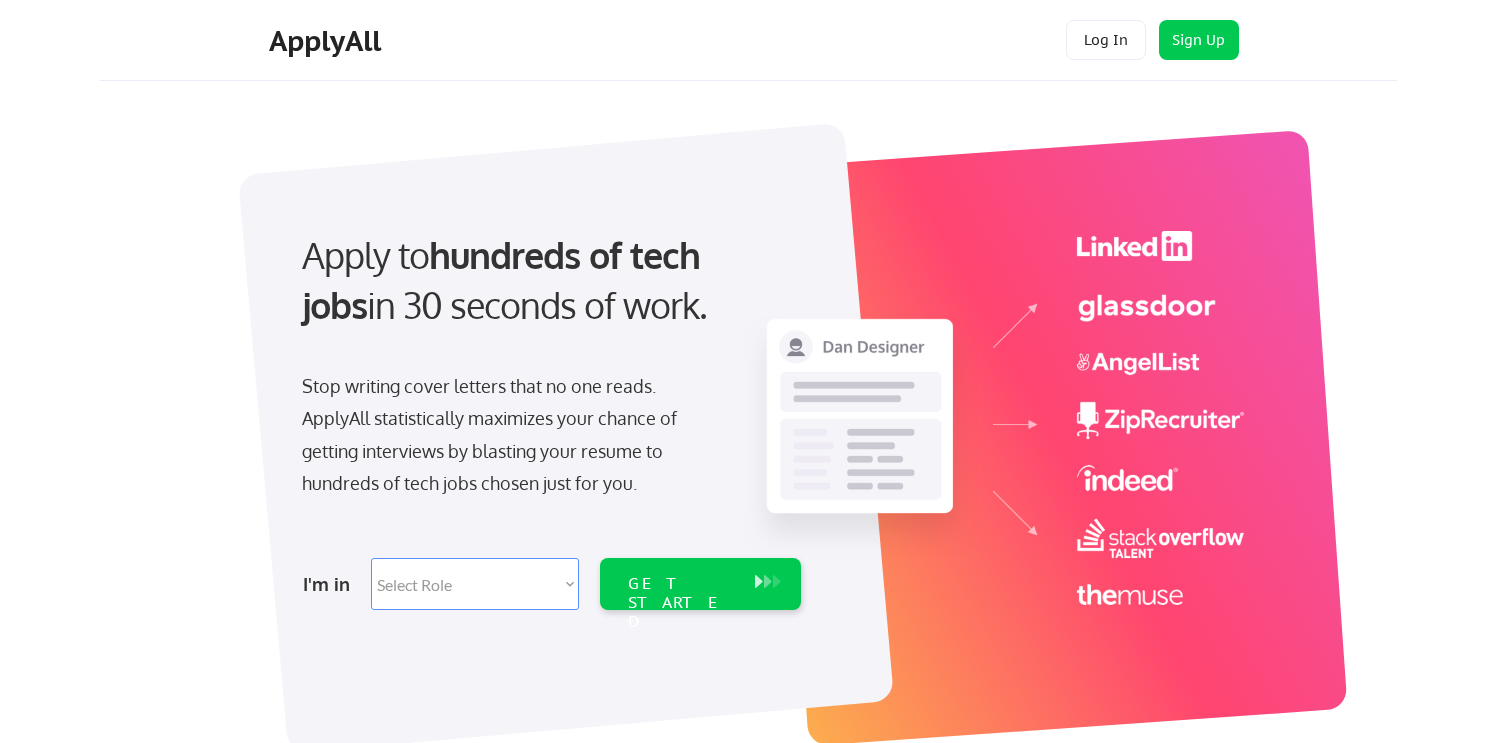 scroll, scrollTop: 0, scrollLeft: 0, axis: both 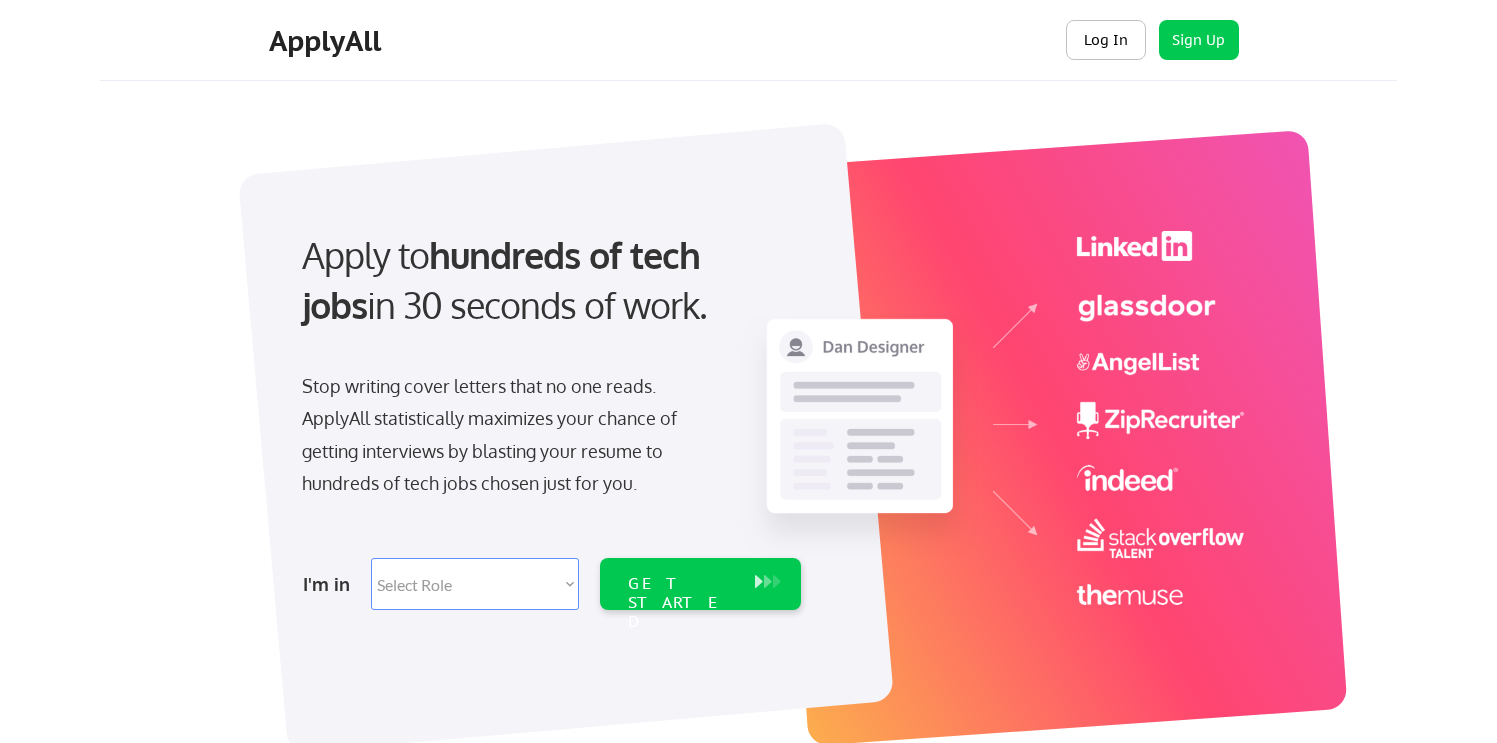 click on "Log In" at bounding box center (1106, 40) 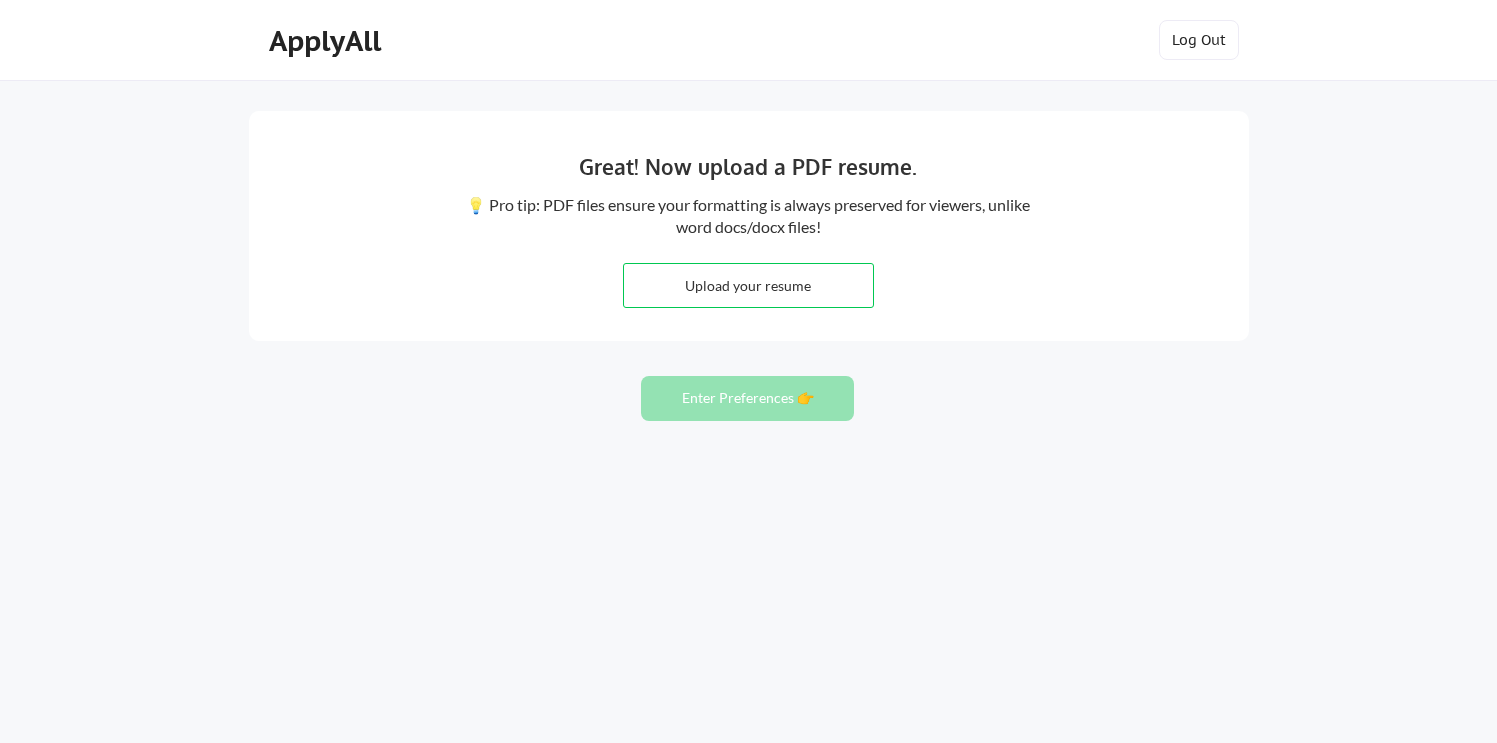 scroll, scrollTop: 0, scrollLeft: 0, axis: both 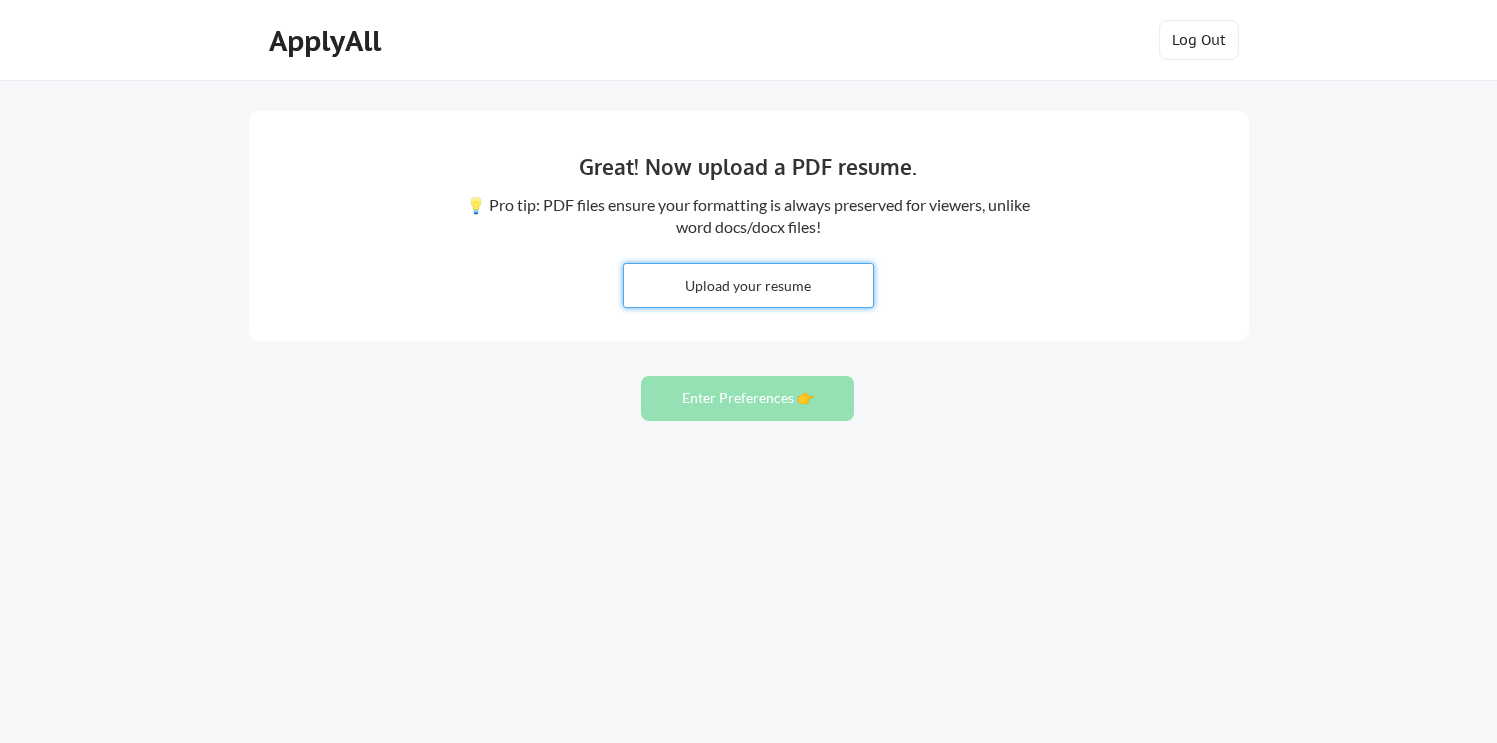 type on "C:\fakepath\Junior Etwaroo Resume - CSM.pdf" 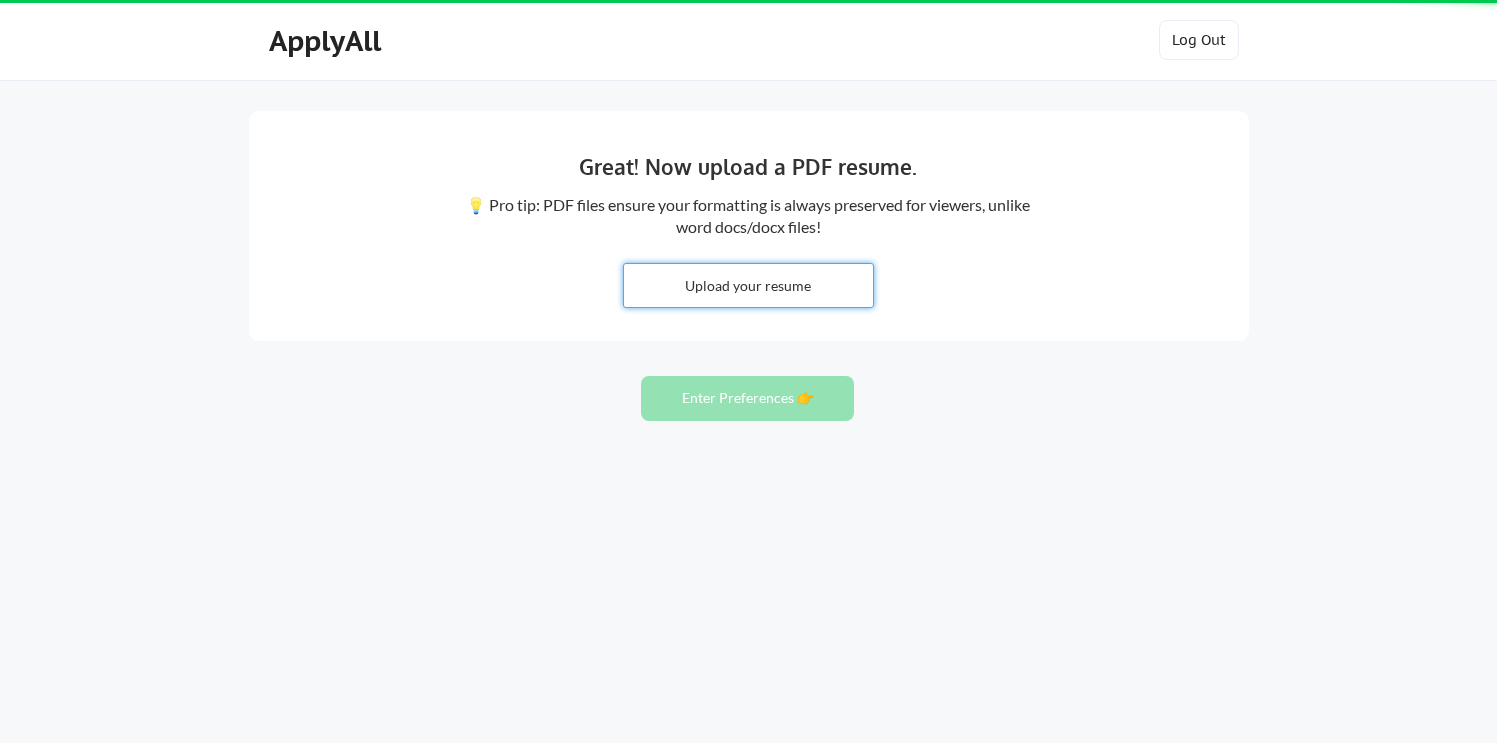 type 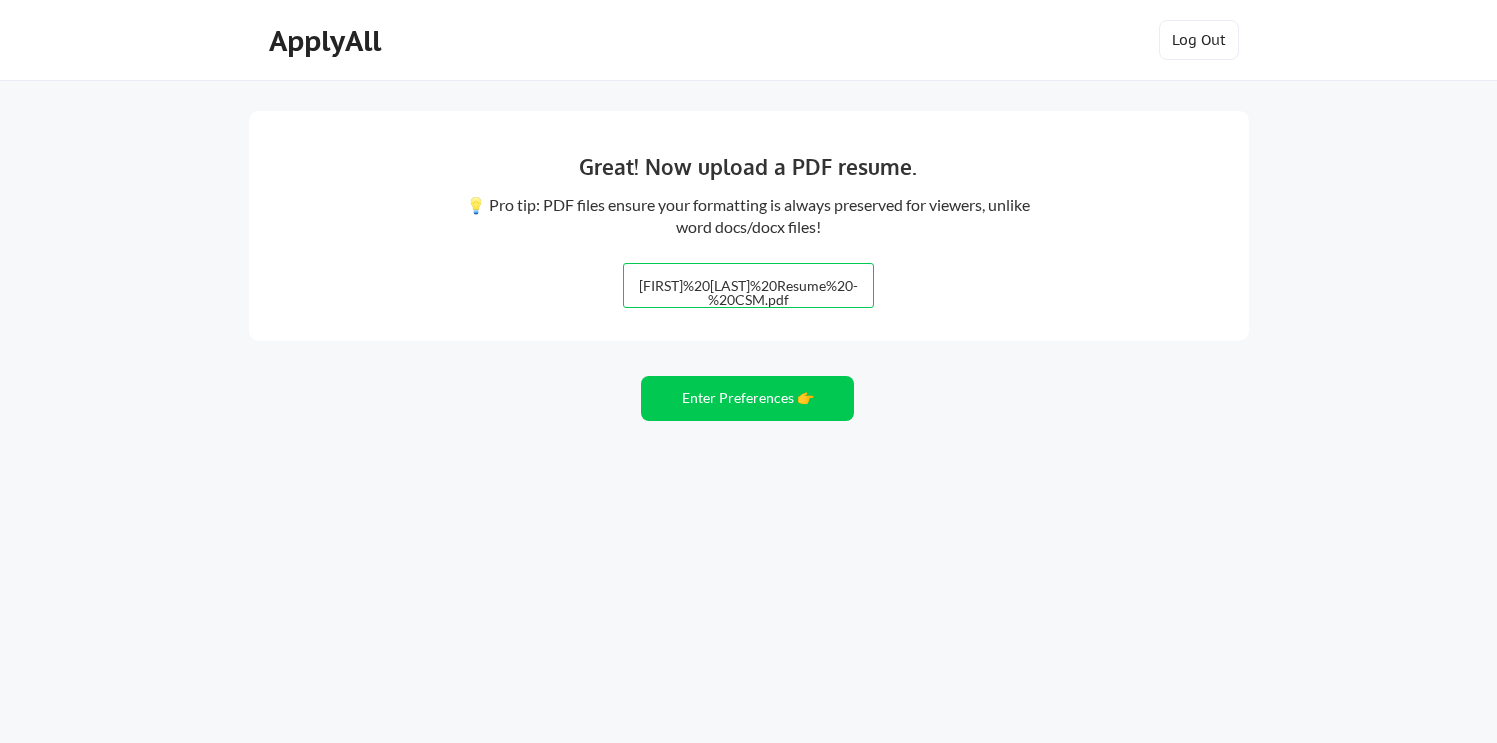 click at bounding box center (748, 285) 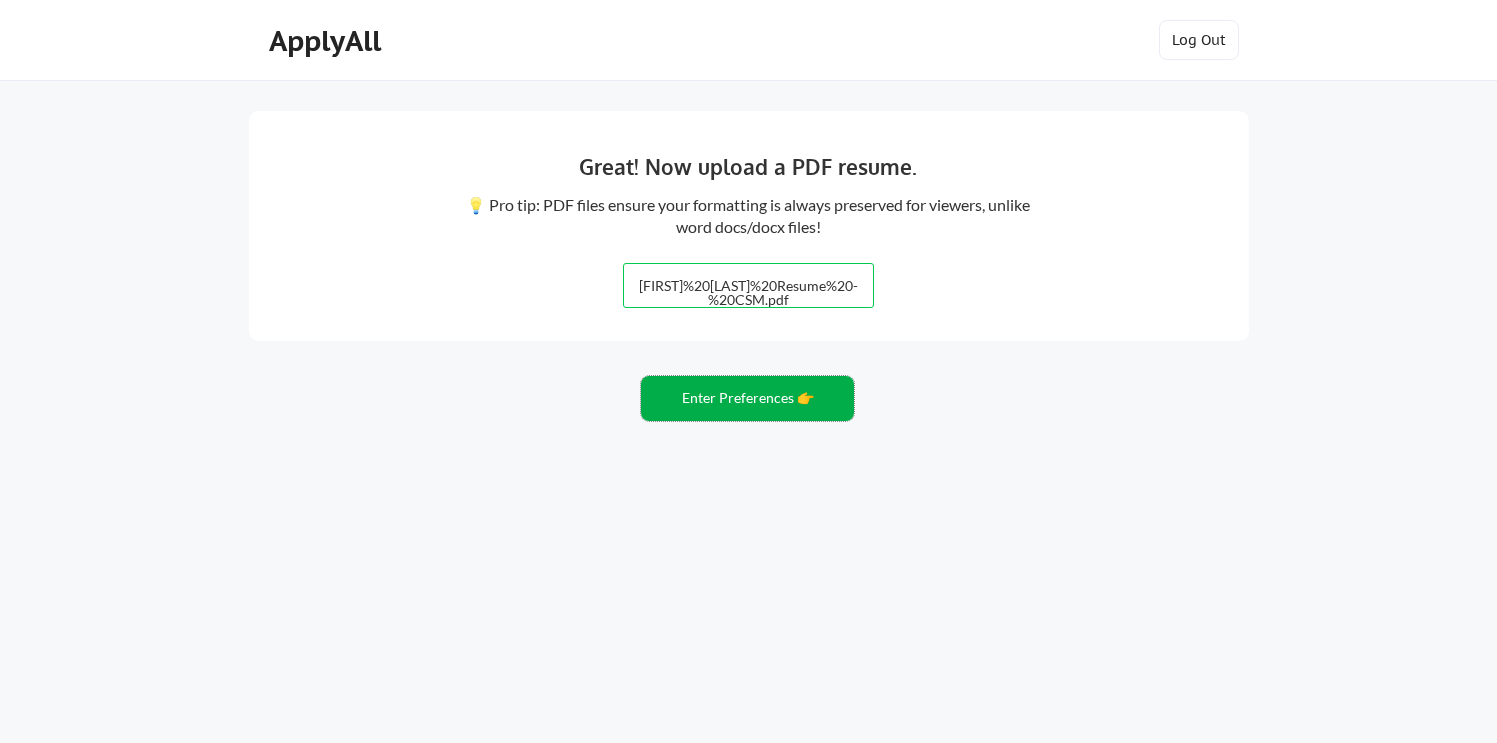 click on "Enter Preferences  👉" at bounding box center (747, 398) 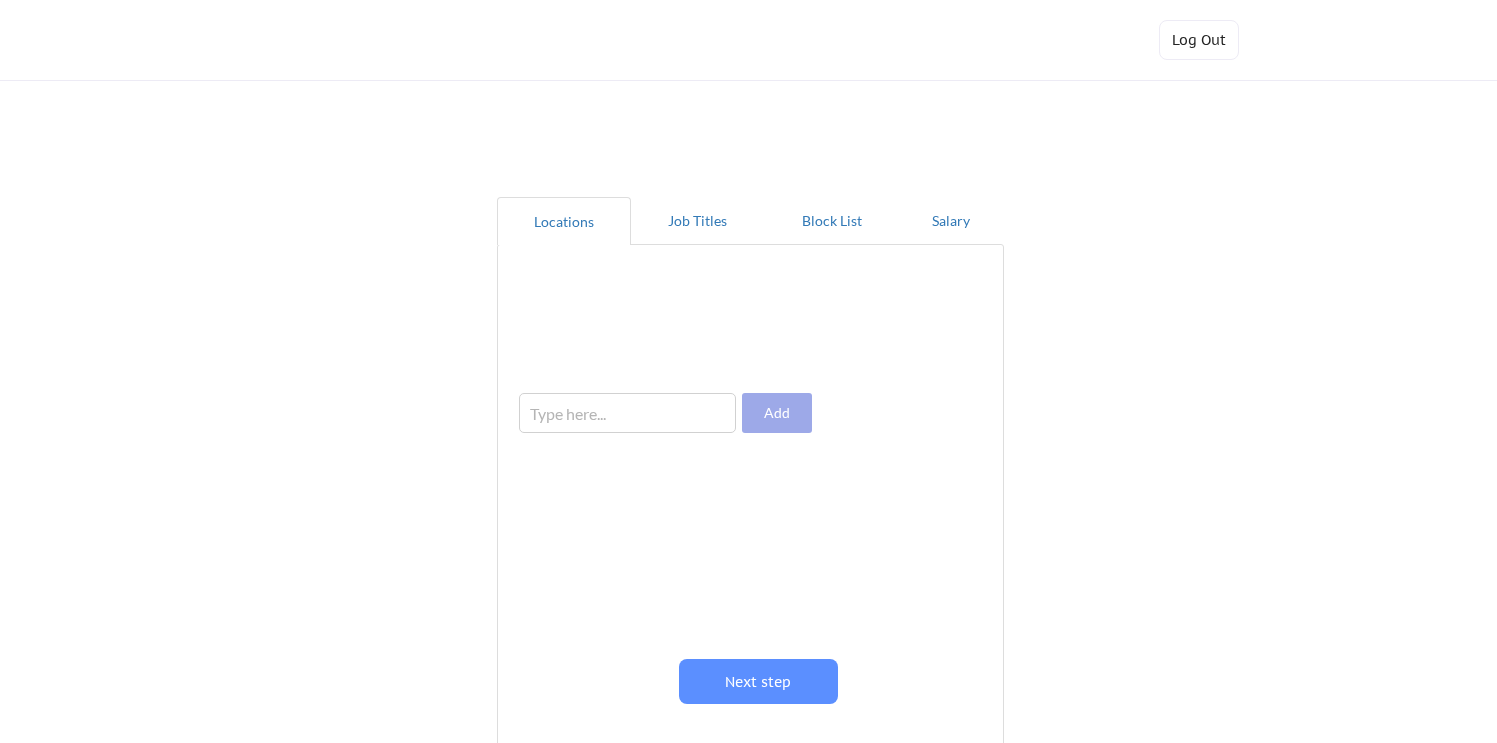 scroll, scrollTop: 0, scrollLeft: 0, axis: both 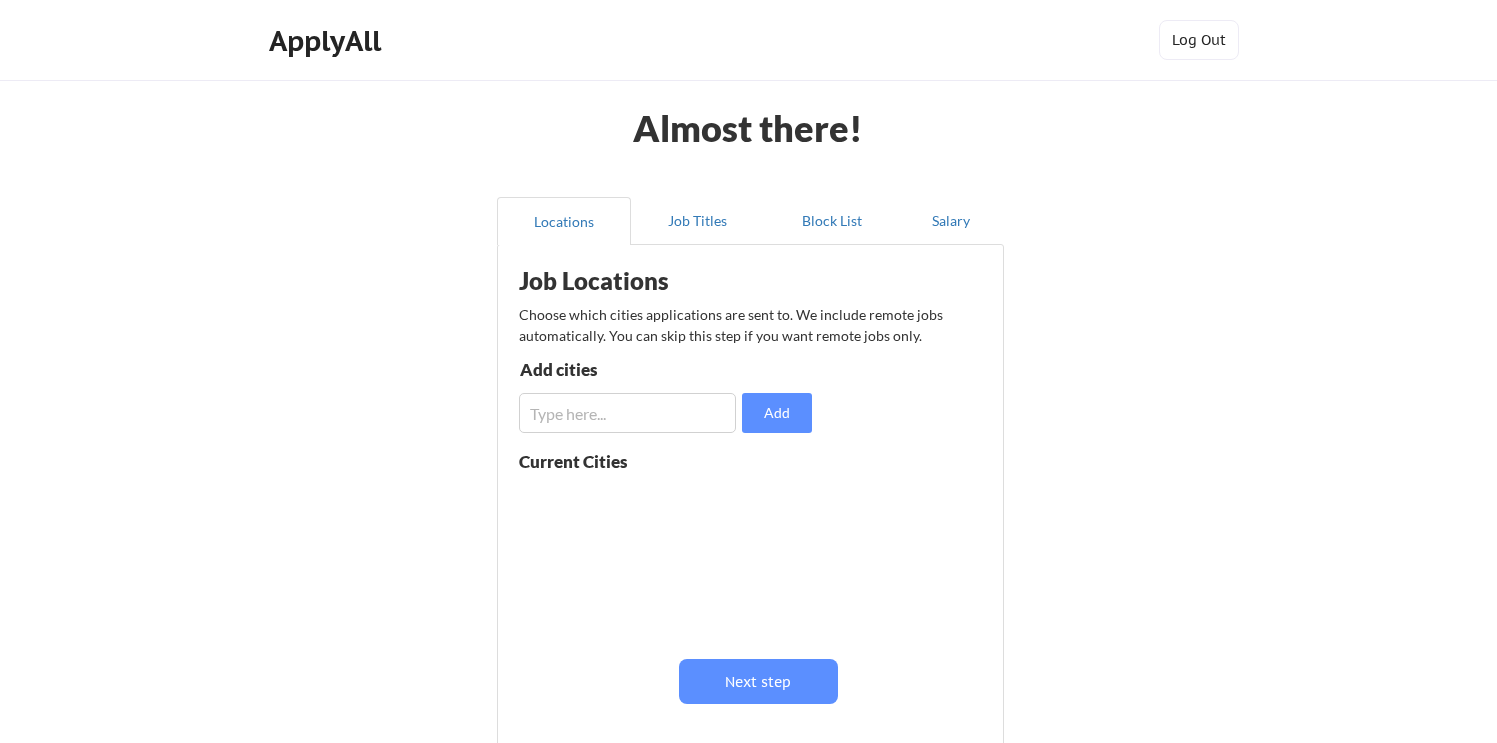 click at bounding box center (627, 413) 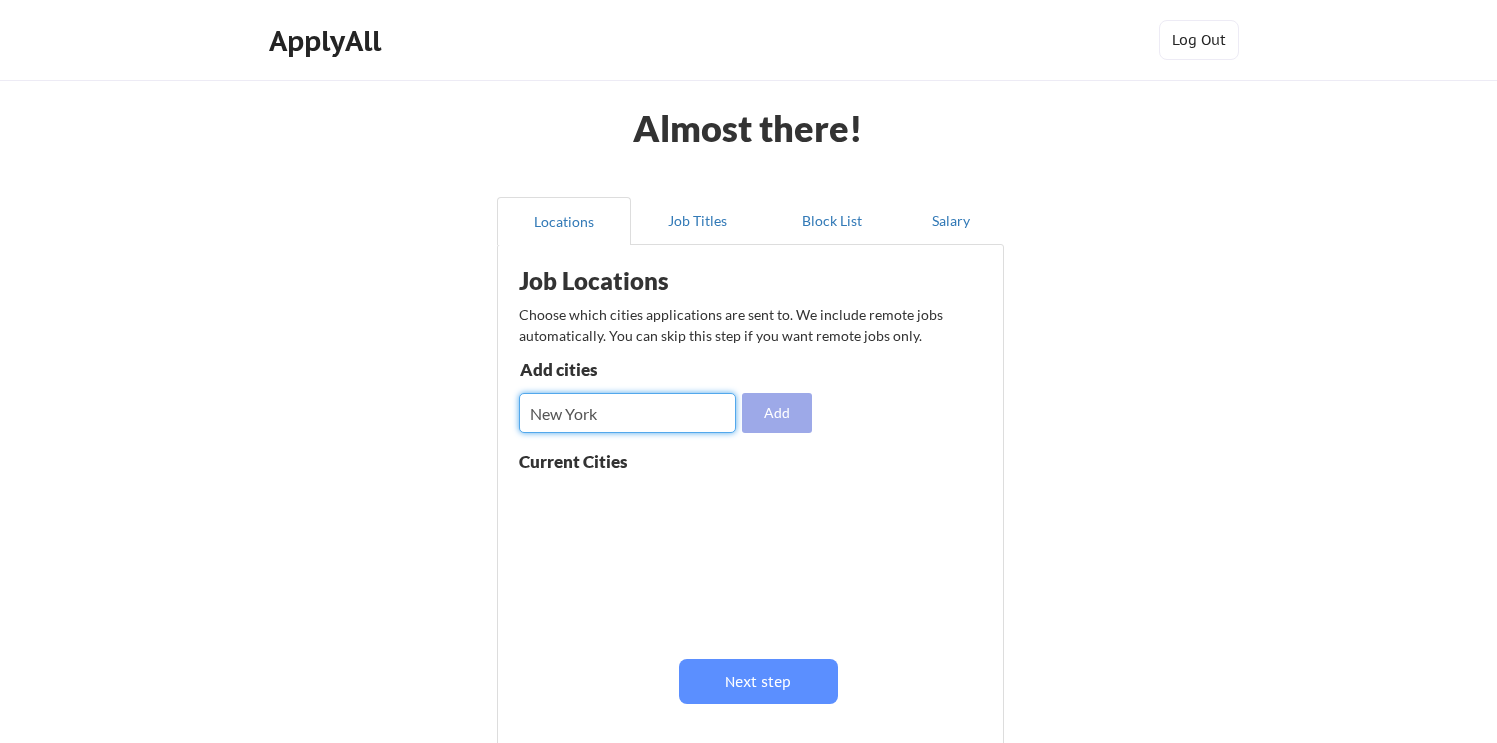 type on "New York" 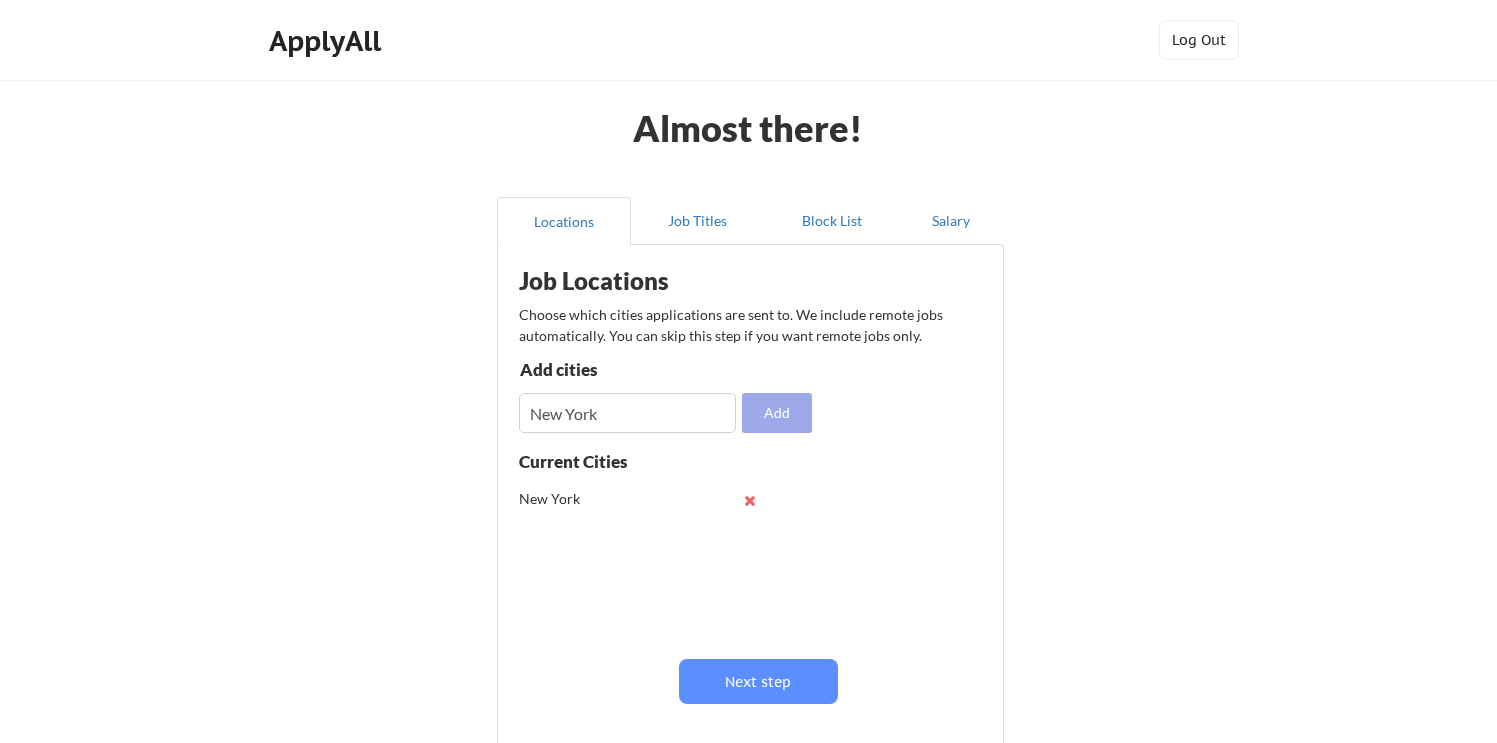 type 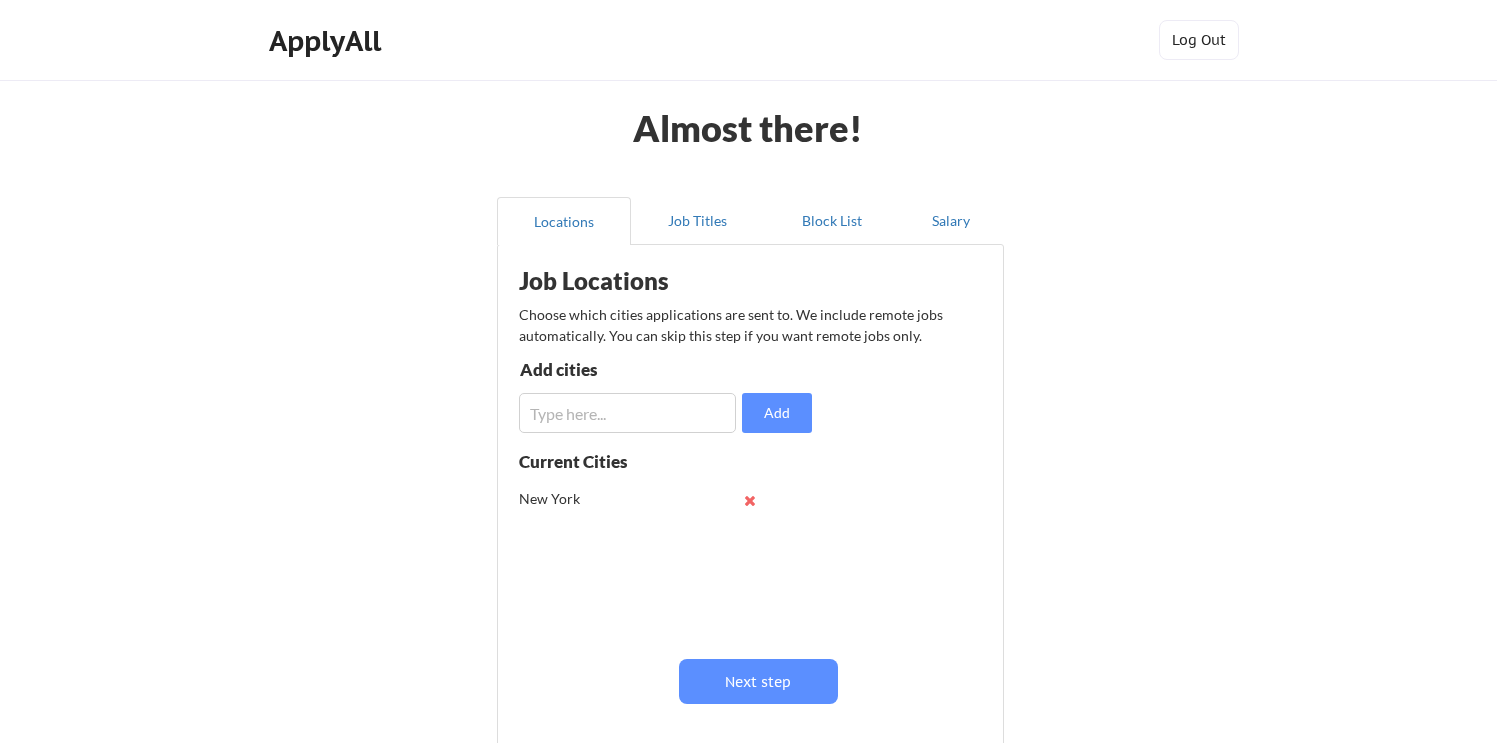 type 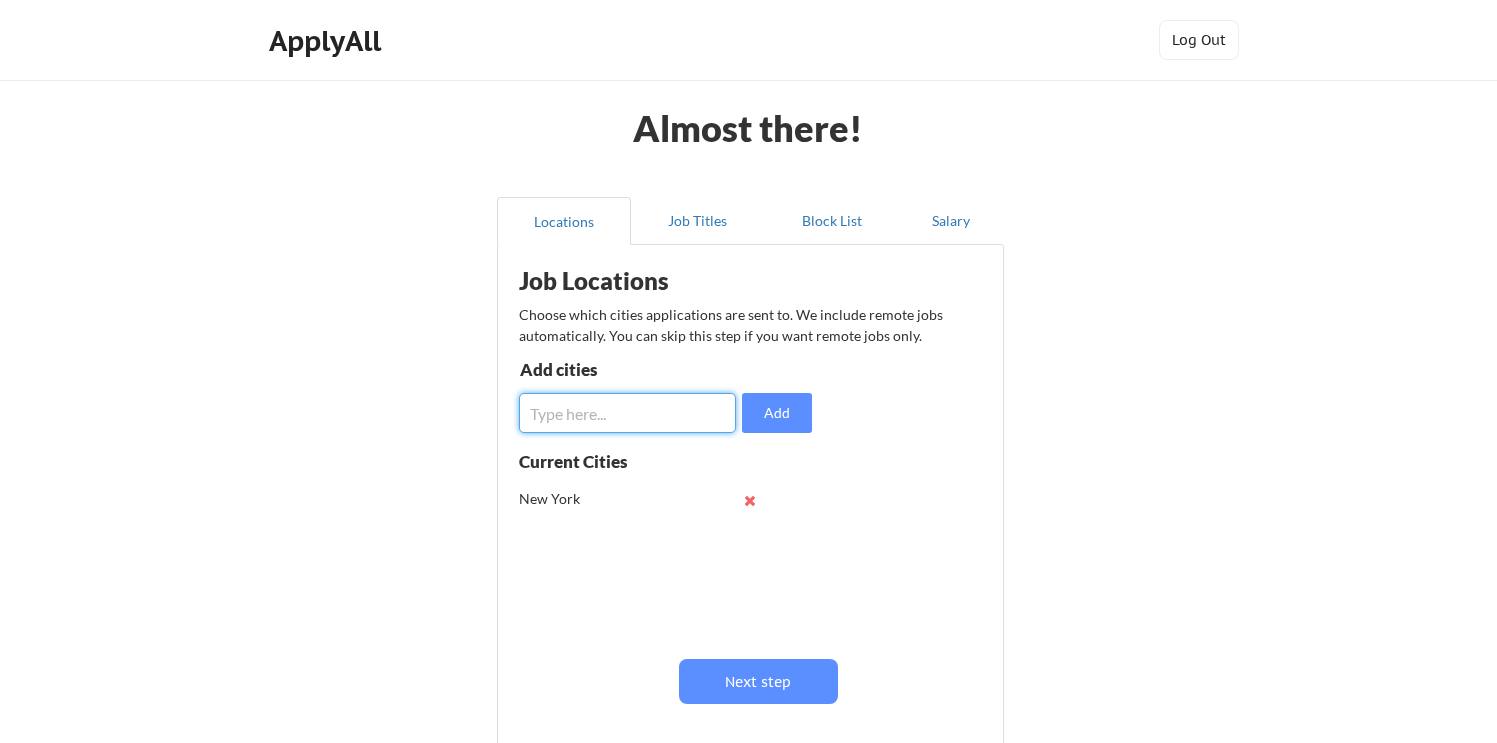 click at bounding box center (627, 413) 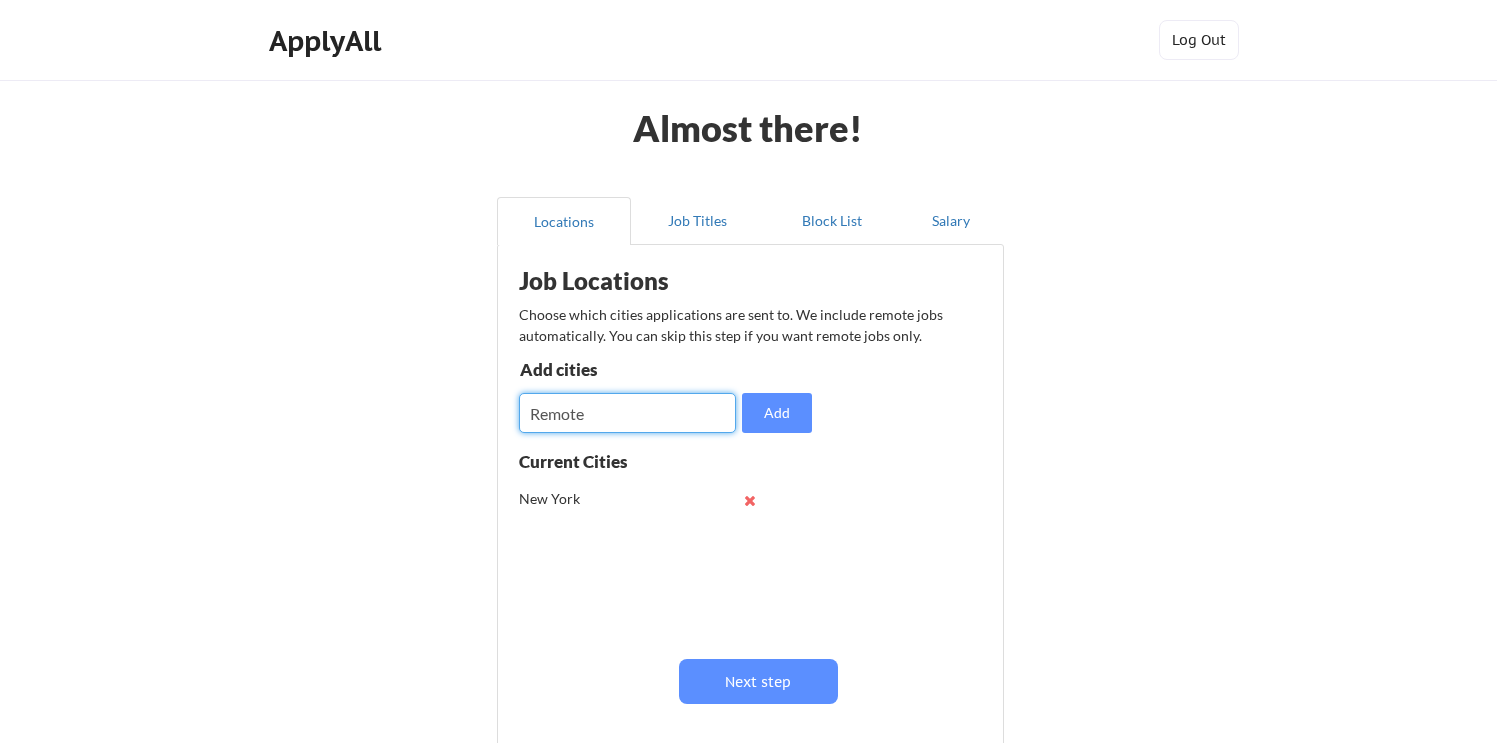 type on "Remote" 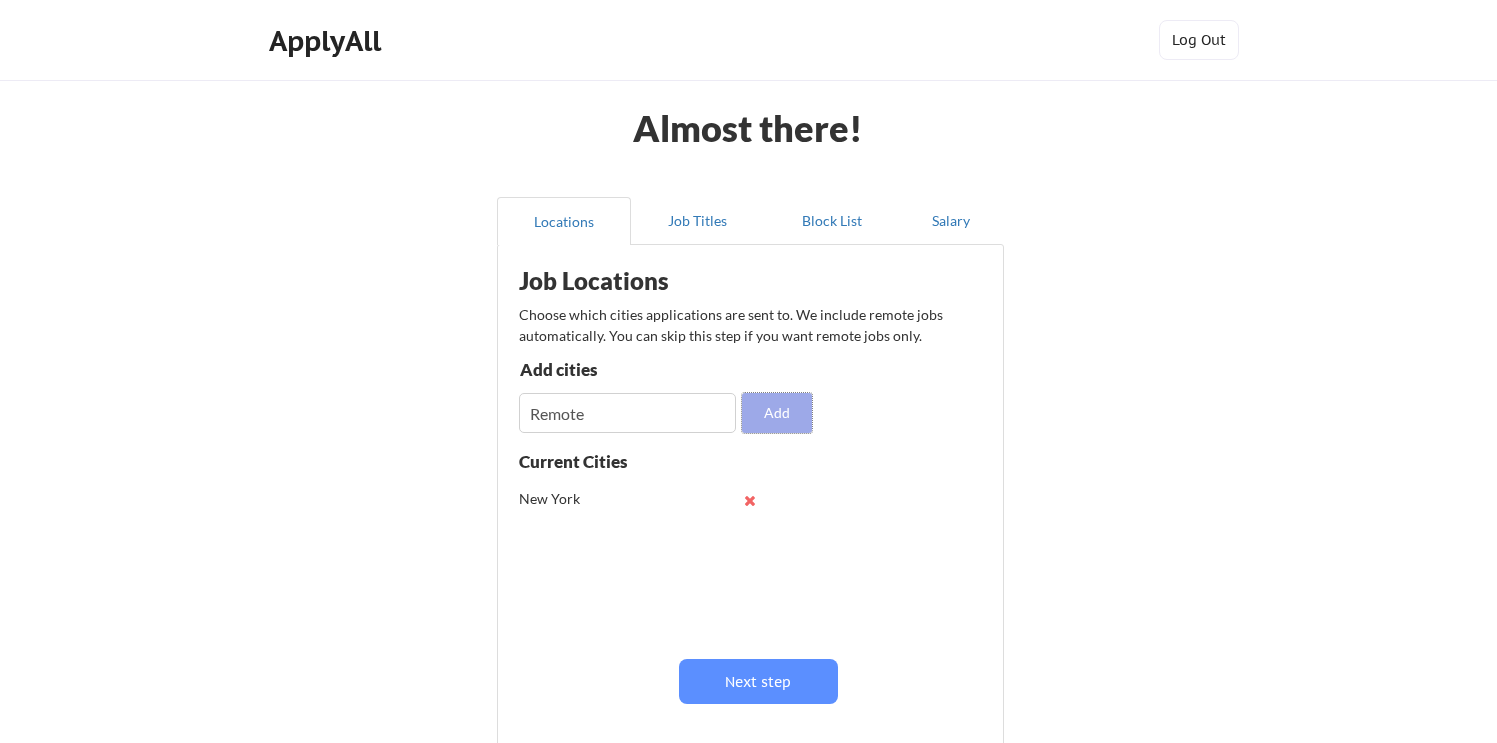click on "Add" at bounding box center (777, 413) 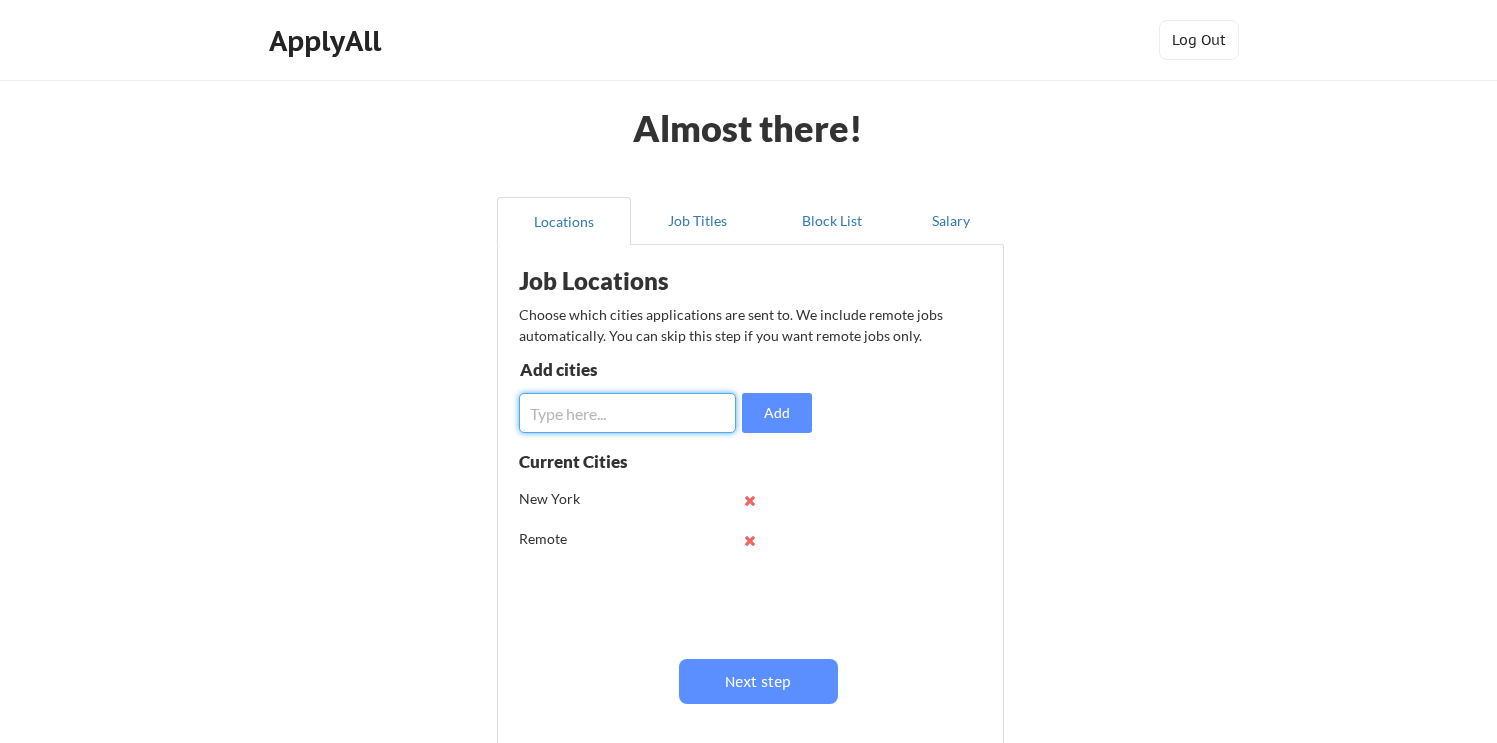 click at bounding box center (627, 413) 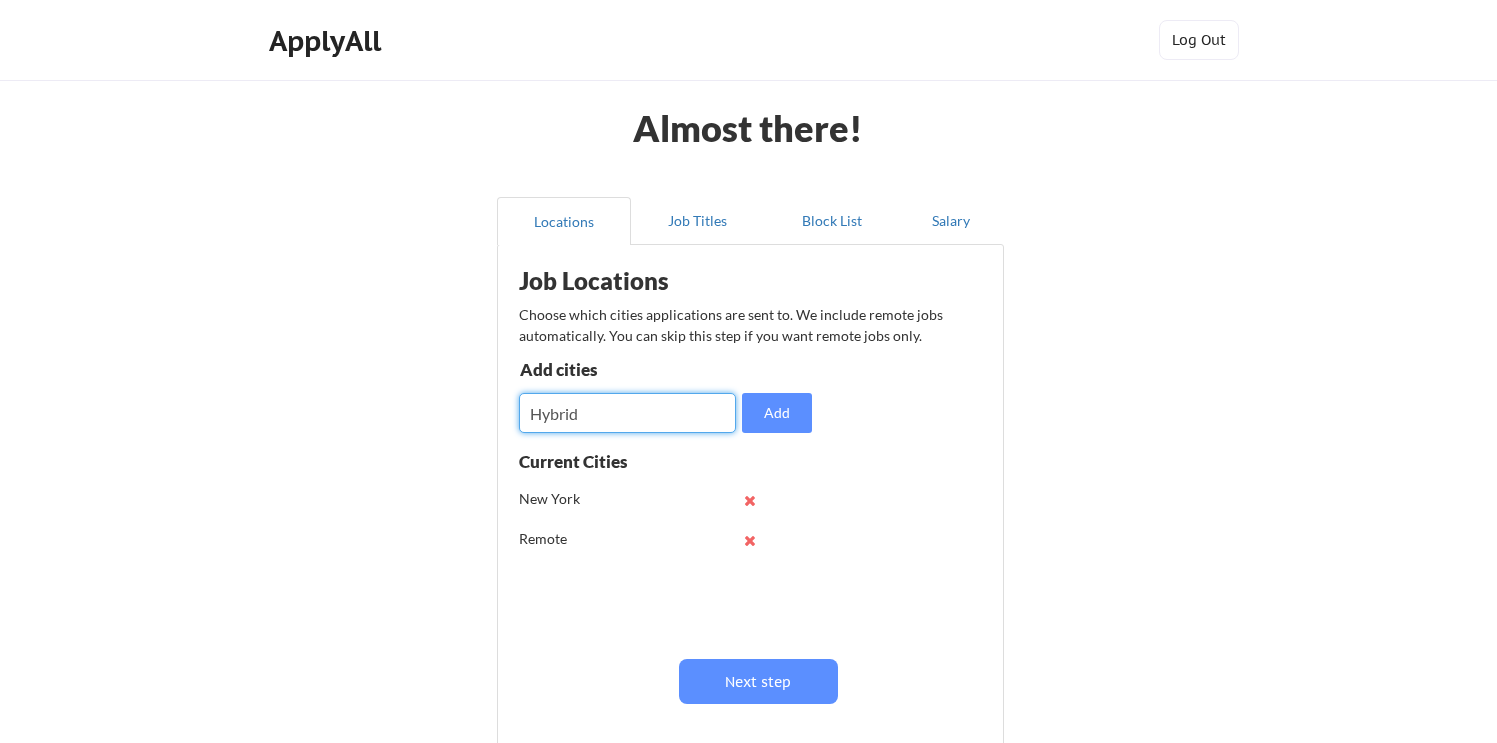 type on "Hybrid" 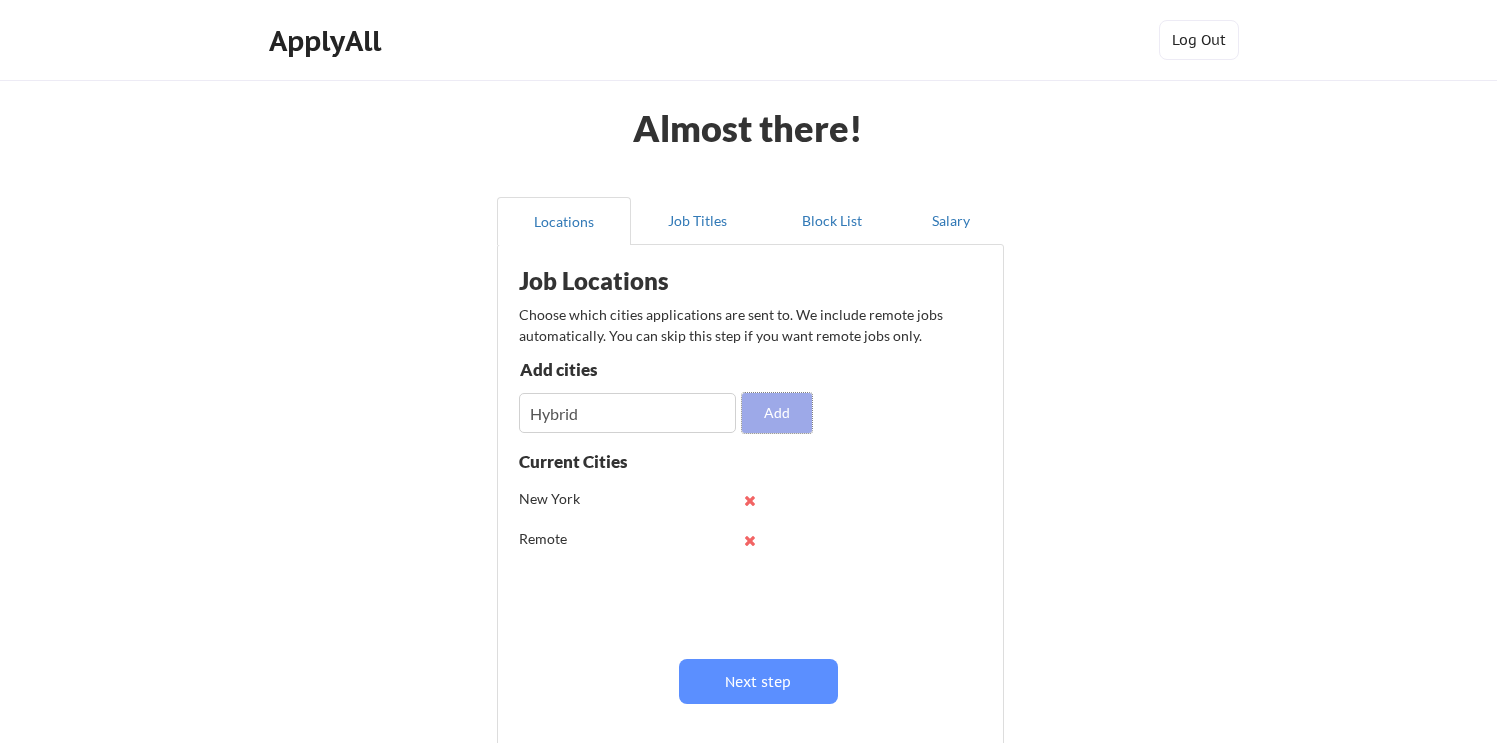 click on "Add" at bounding box center (777, 413) 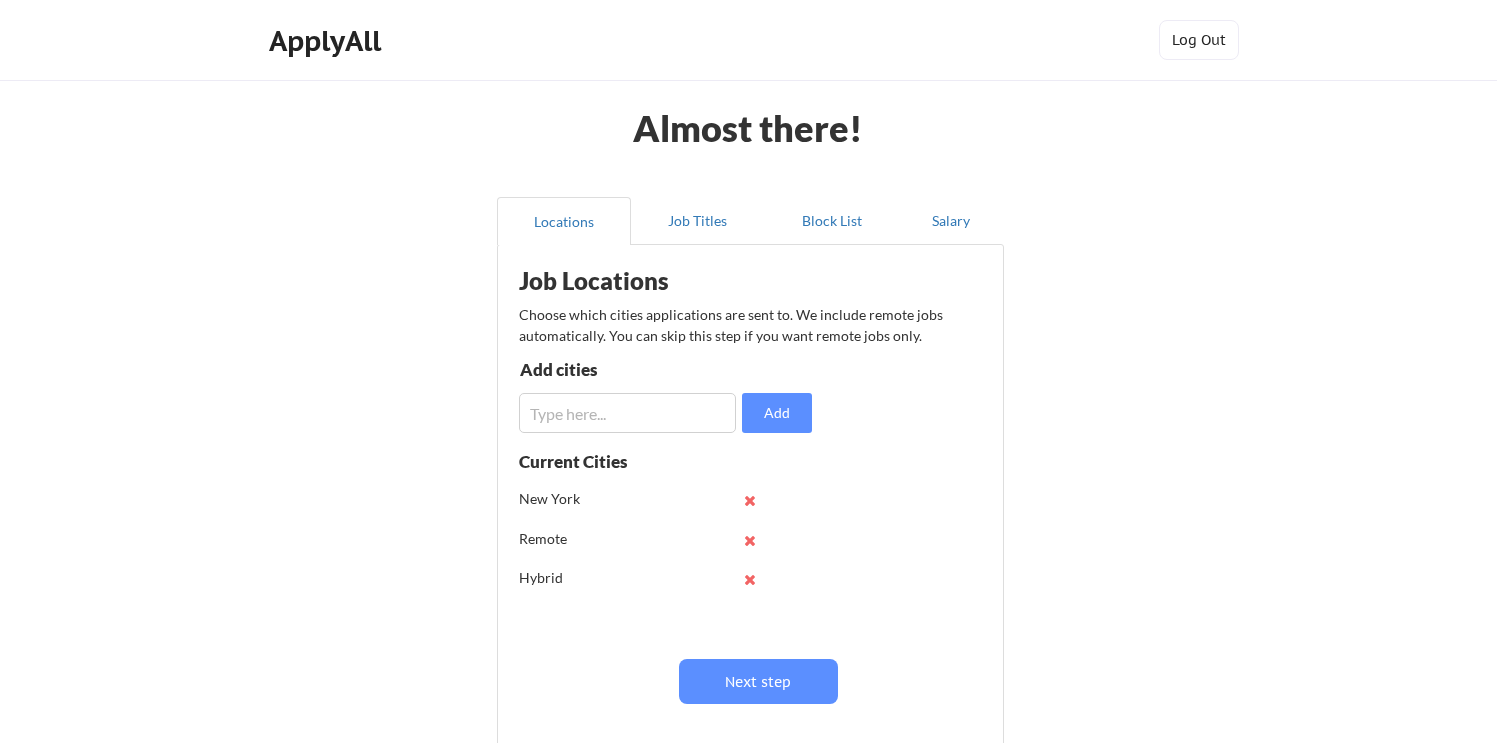 click on "Current Cities" at bounding box center (595, 461) 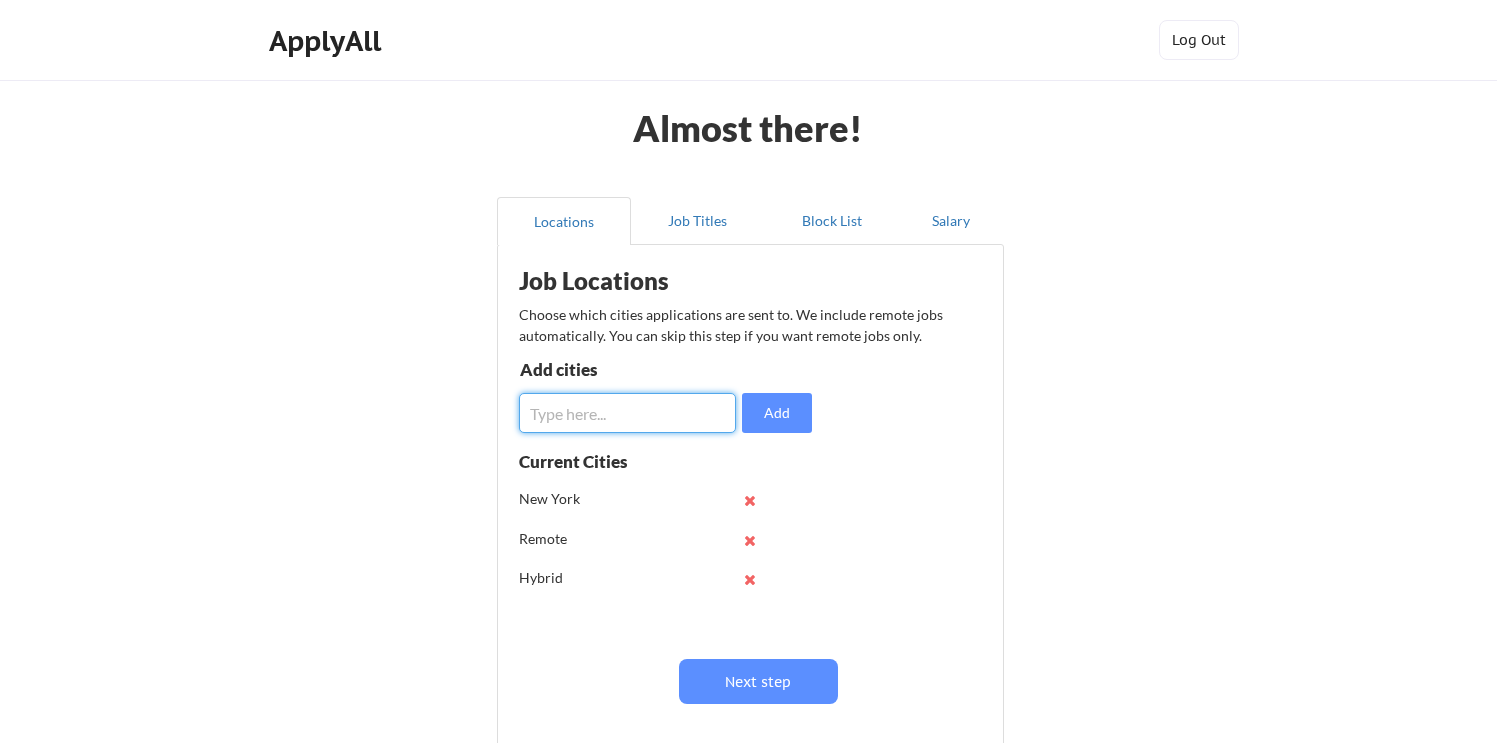 click at bounding box center (627, 413) 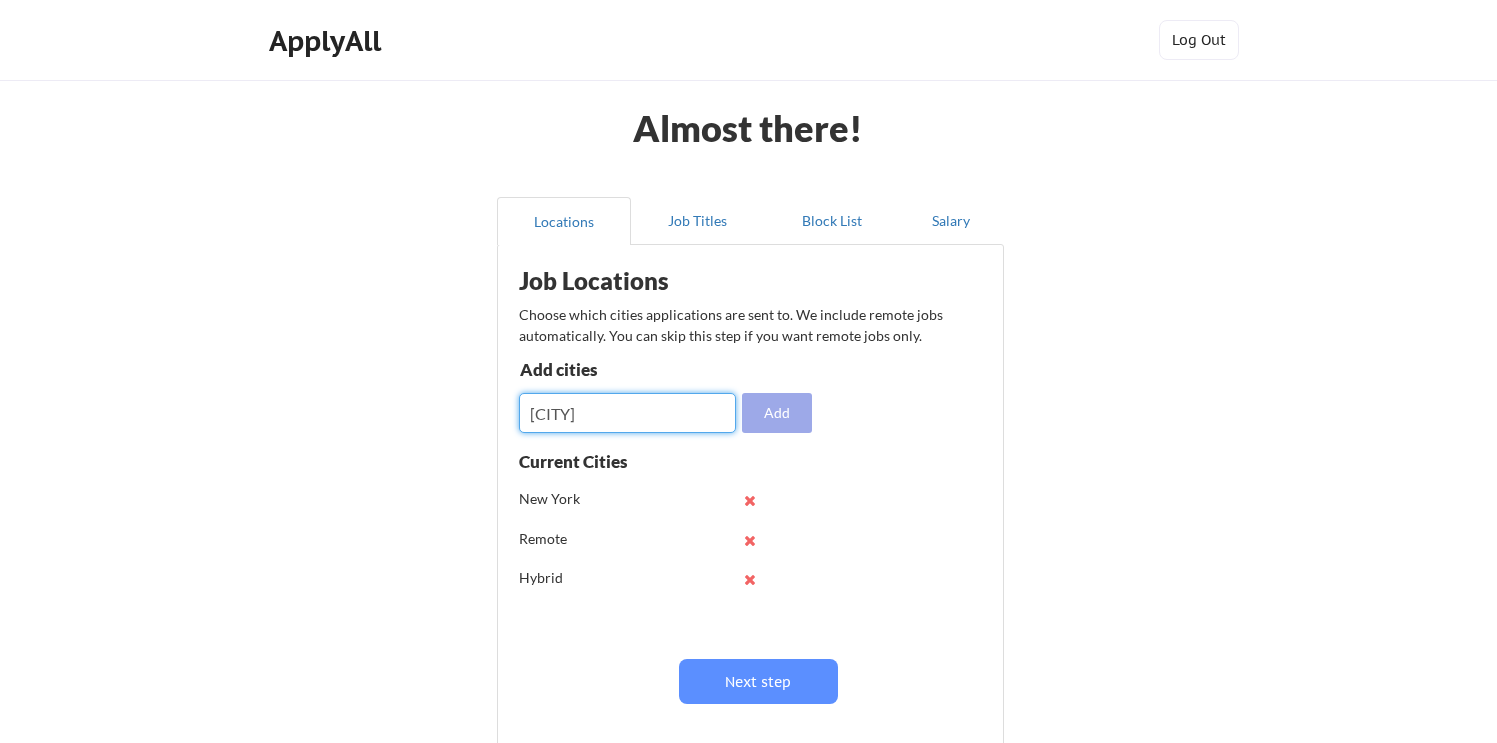type on "Stamford" 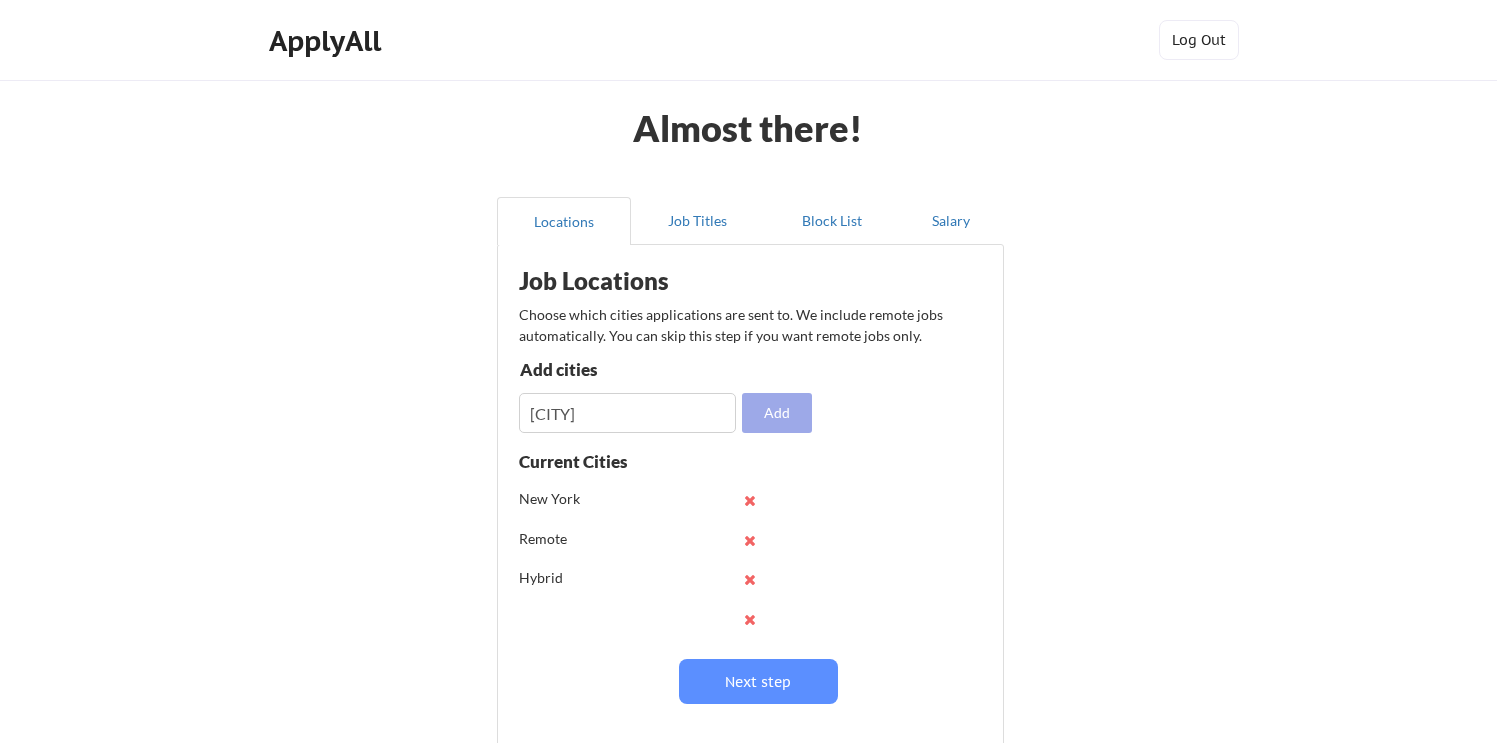 type 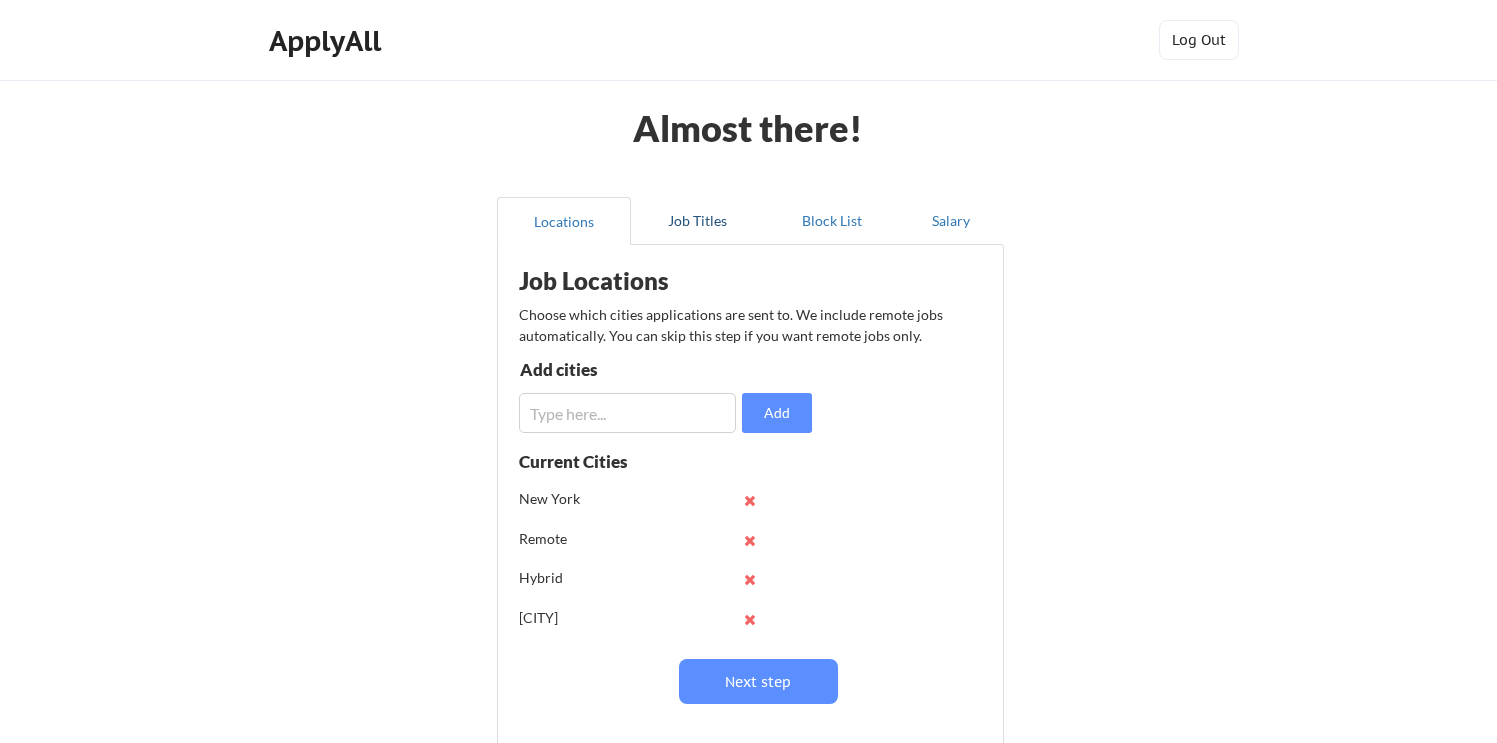 click on "Job Titles" at bounding box center [698, 221] 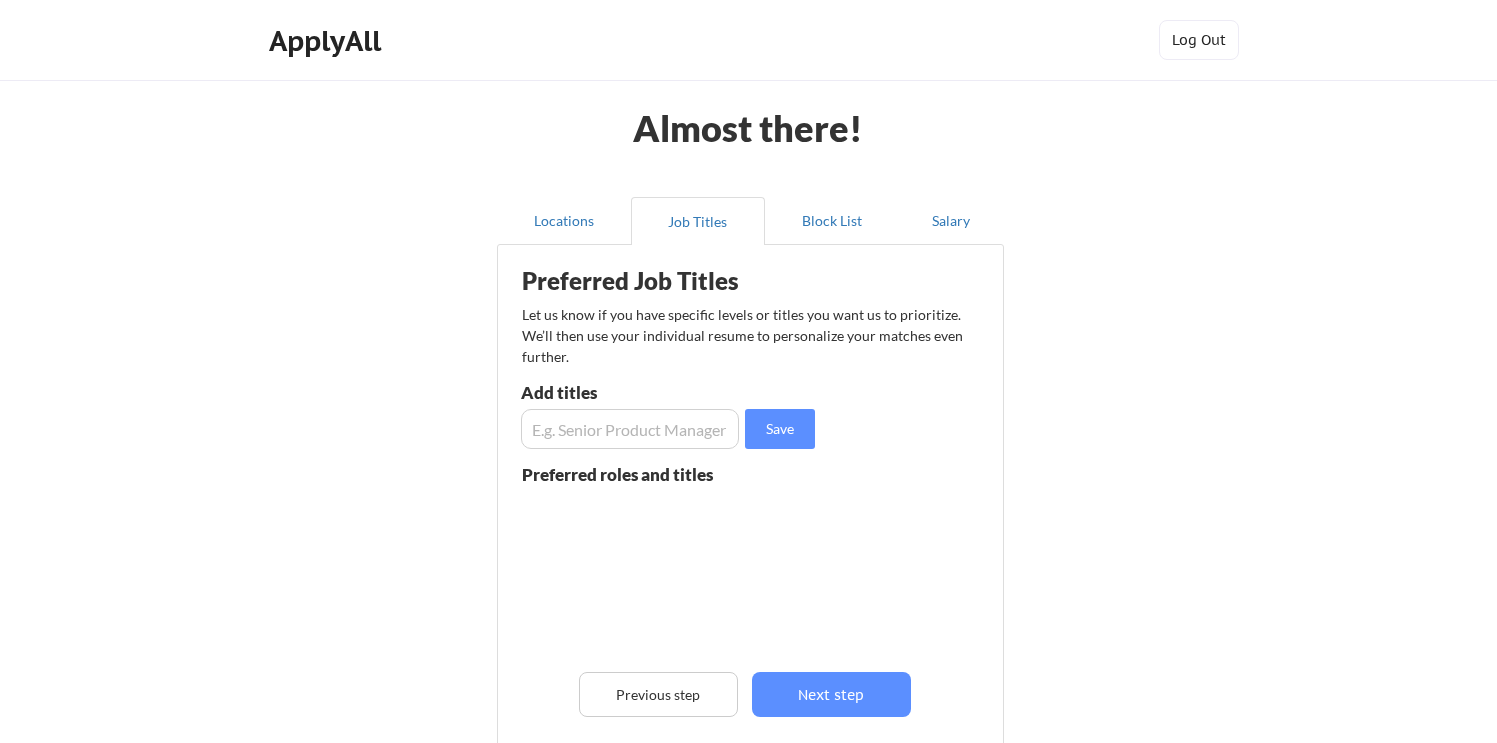 click at bounding box center (630, 429) 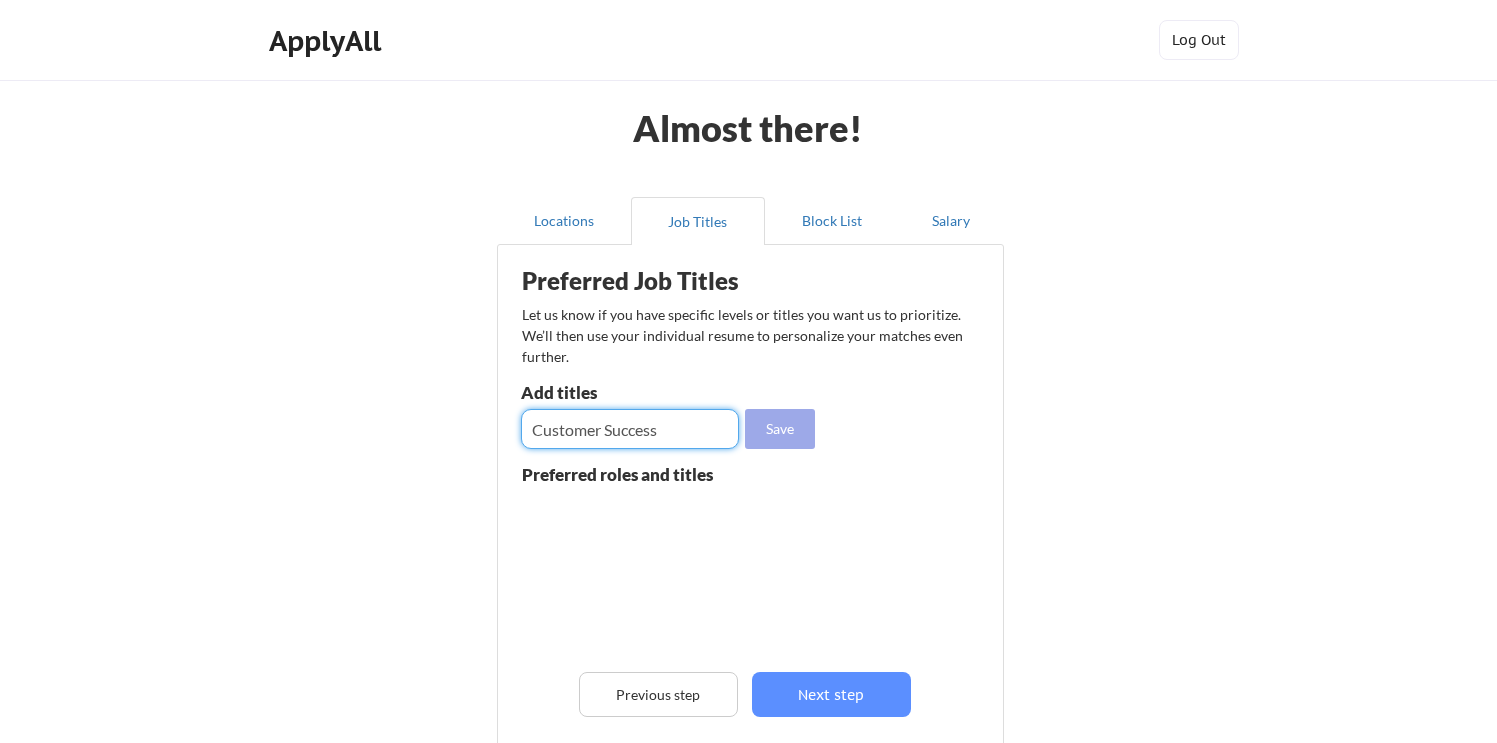 type on "Customer Success" 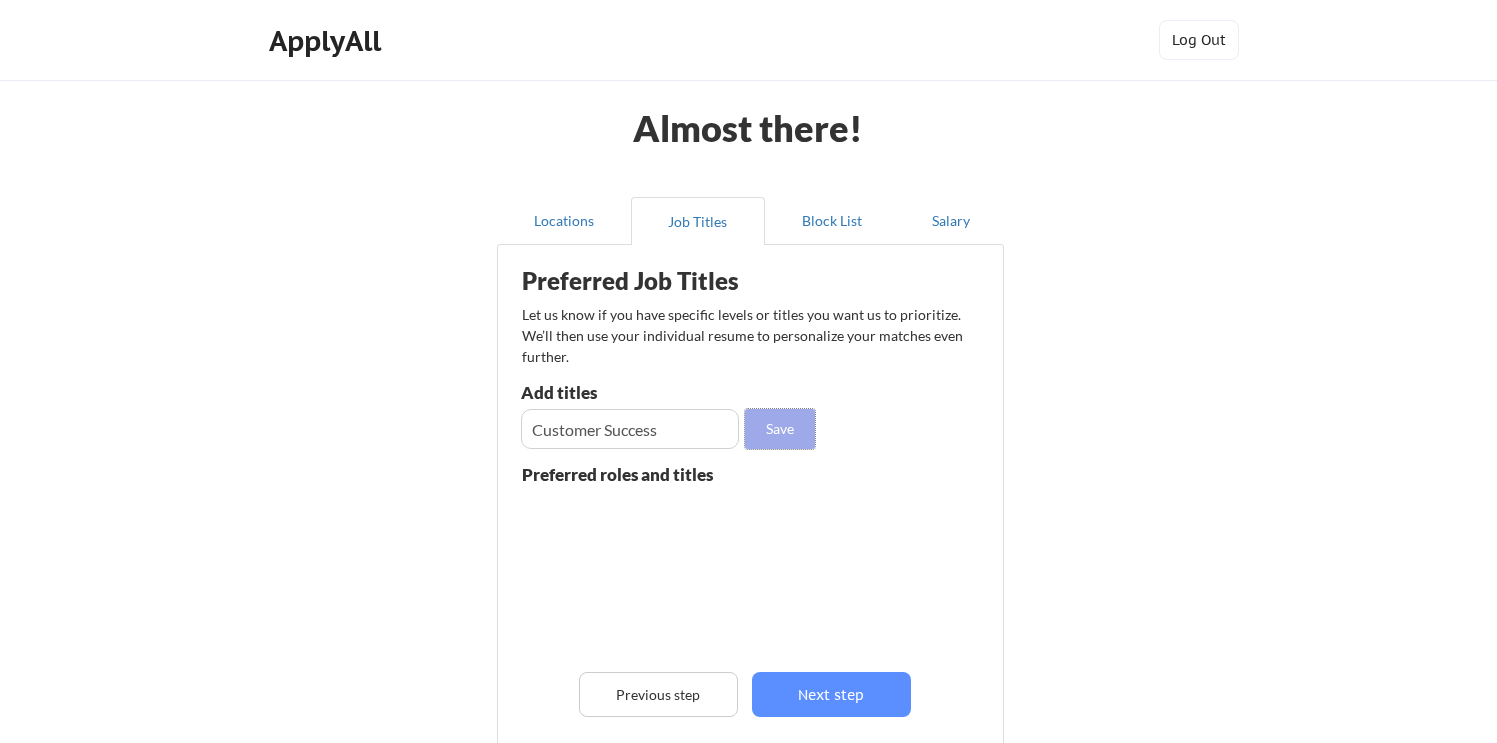 click on "Save" at bounding box center (780, 429) 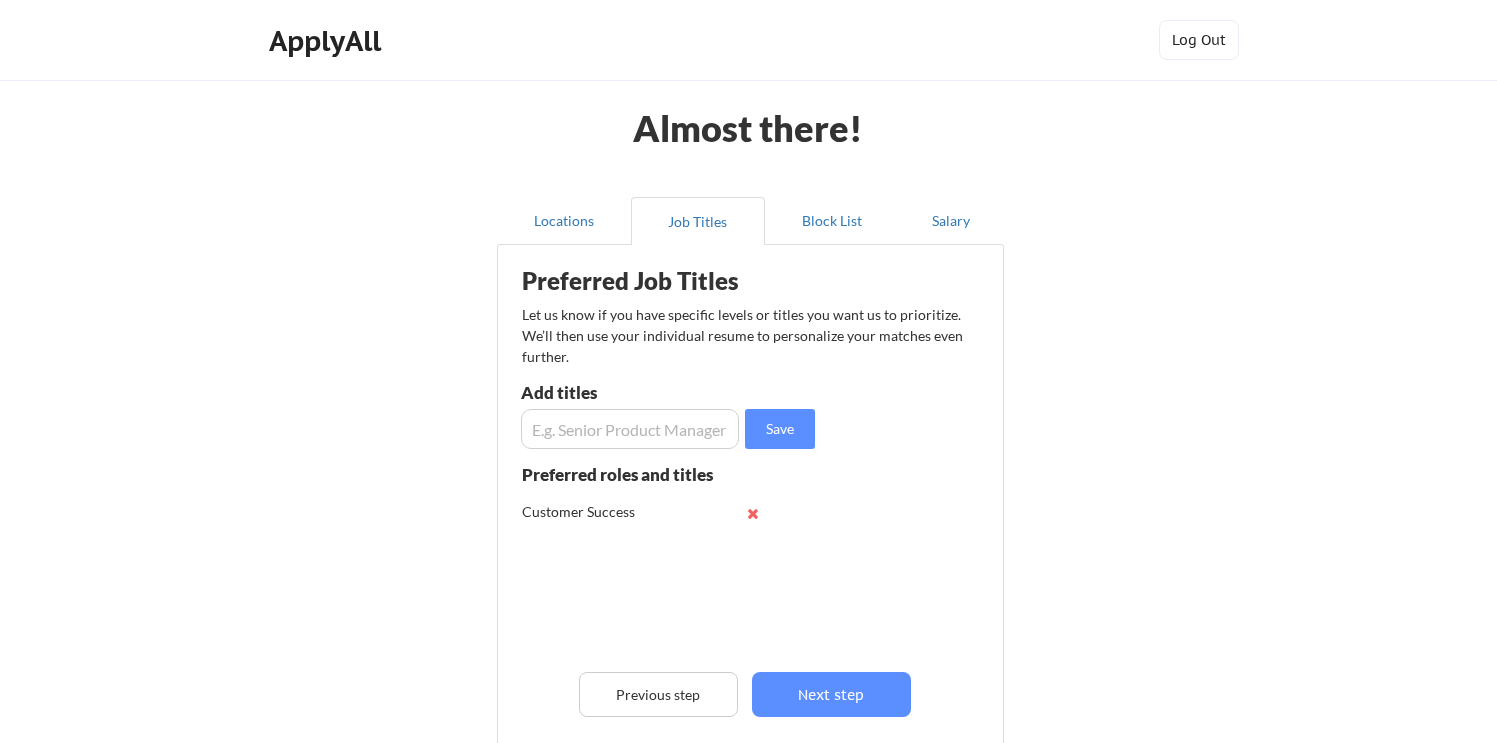 click at bounding box center (630, 429) 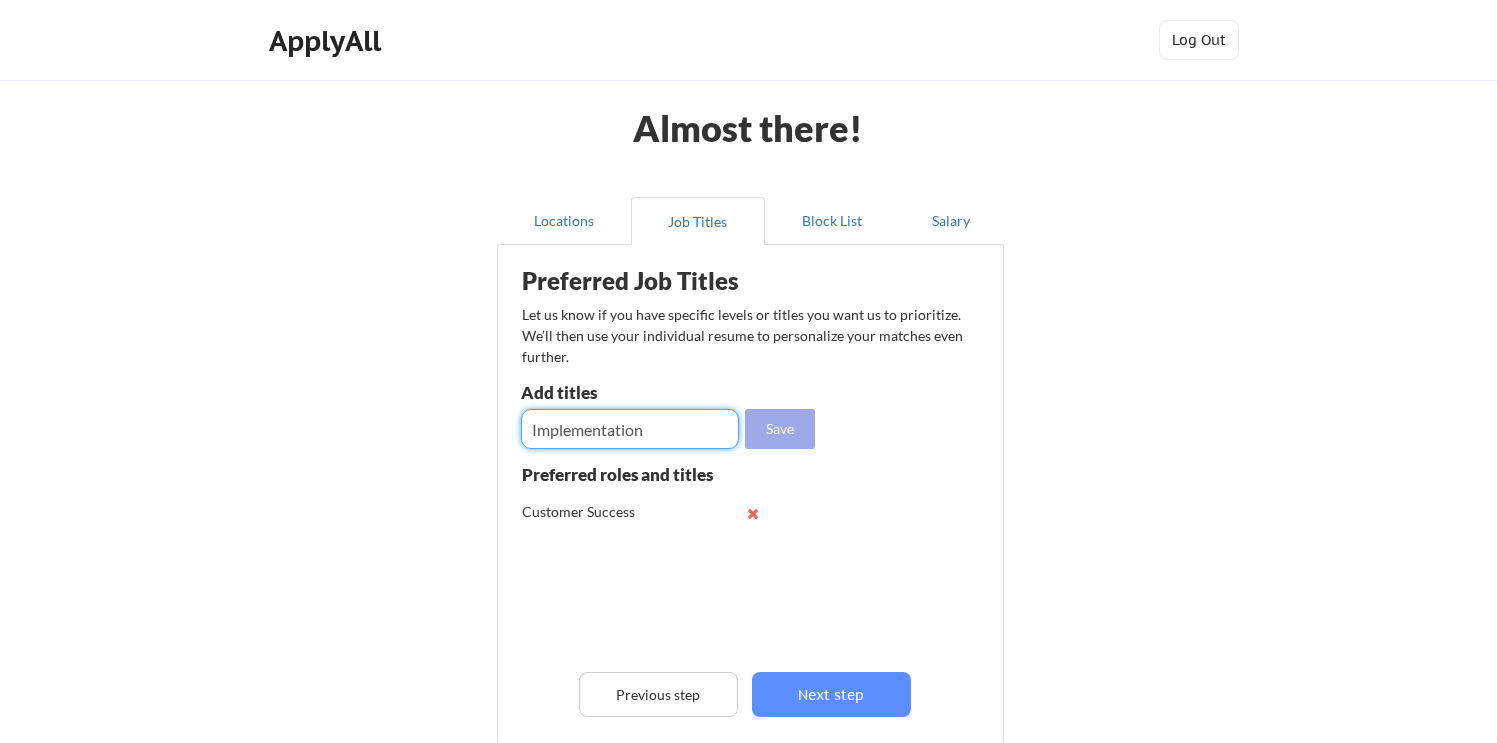 type on "Implementation" 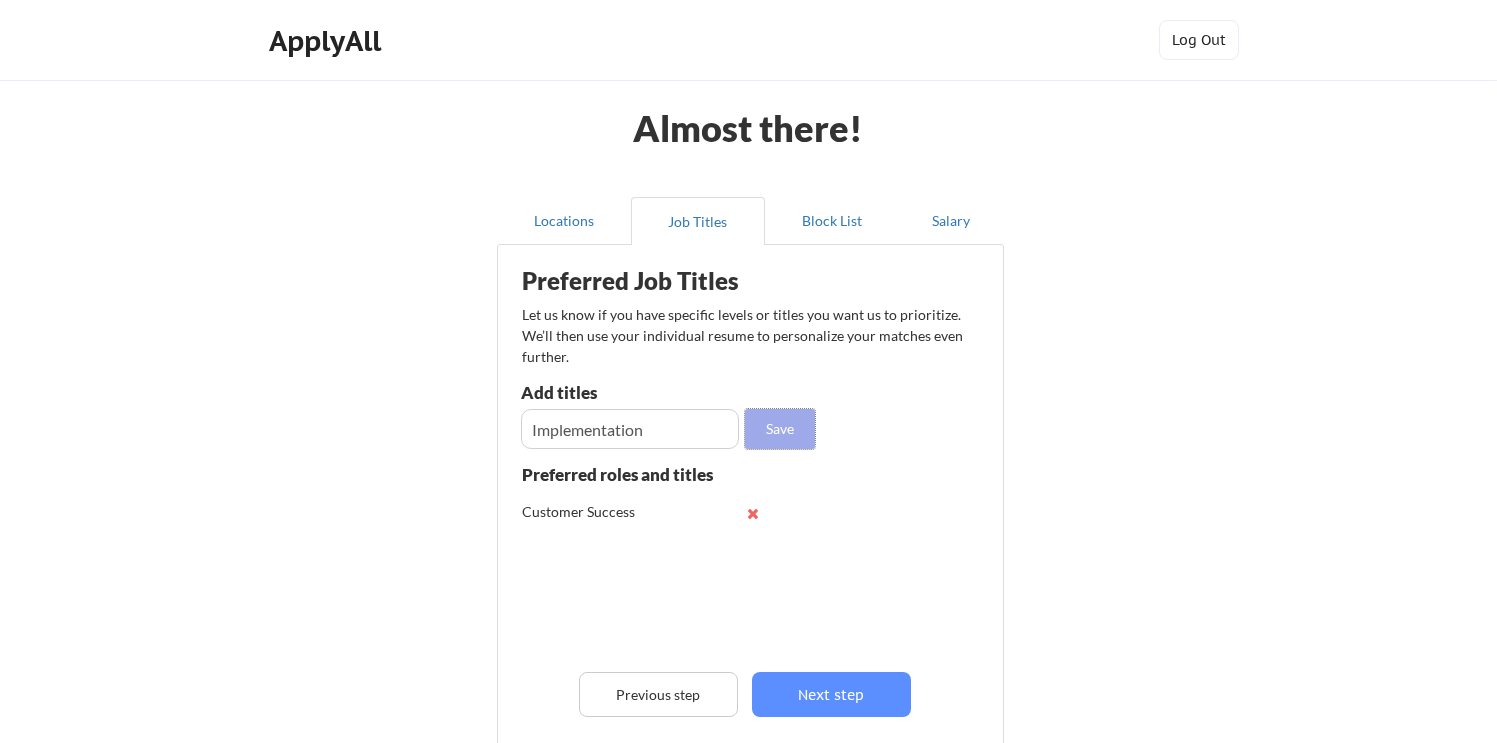 click on "Save" at bounding box center [780, 429] 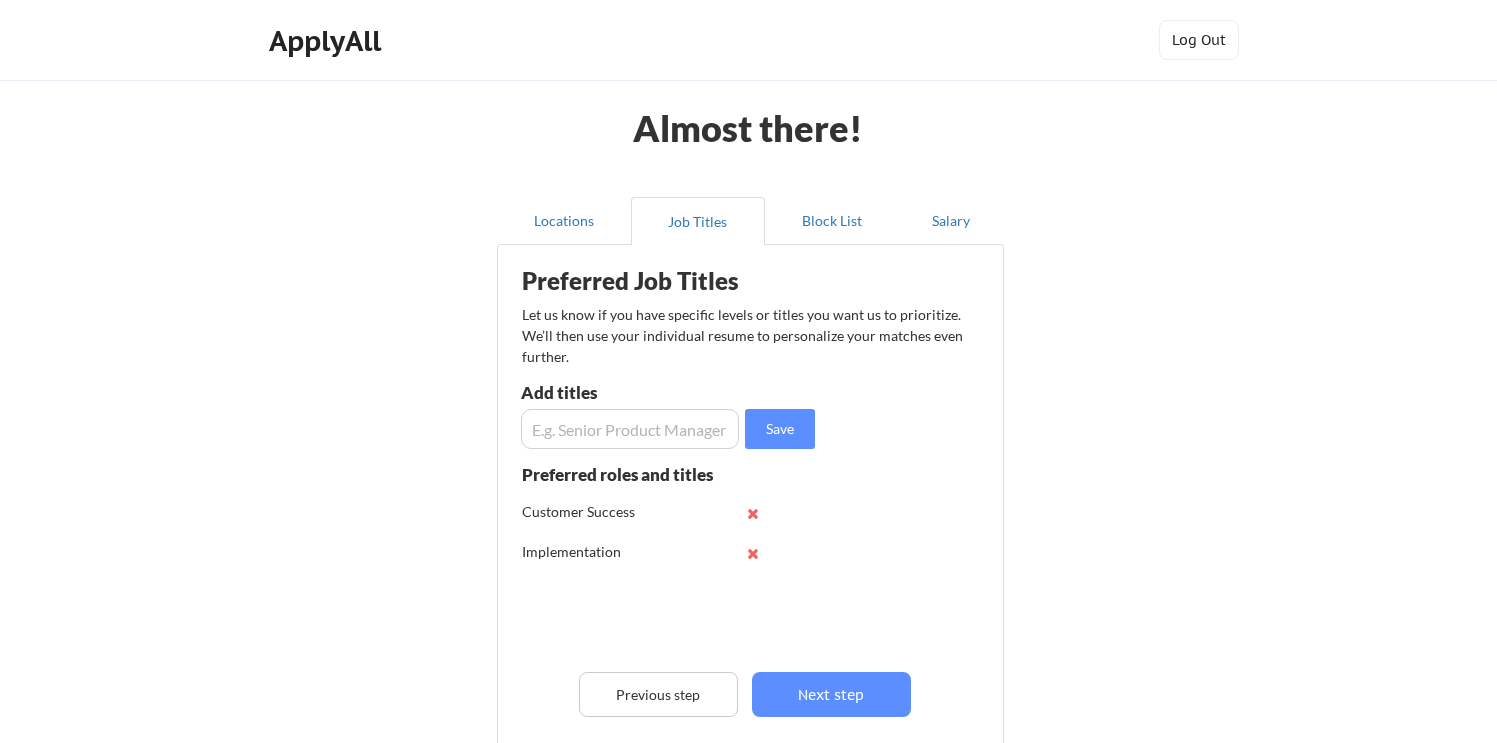 click at bounding box center (630, 429) 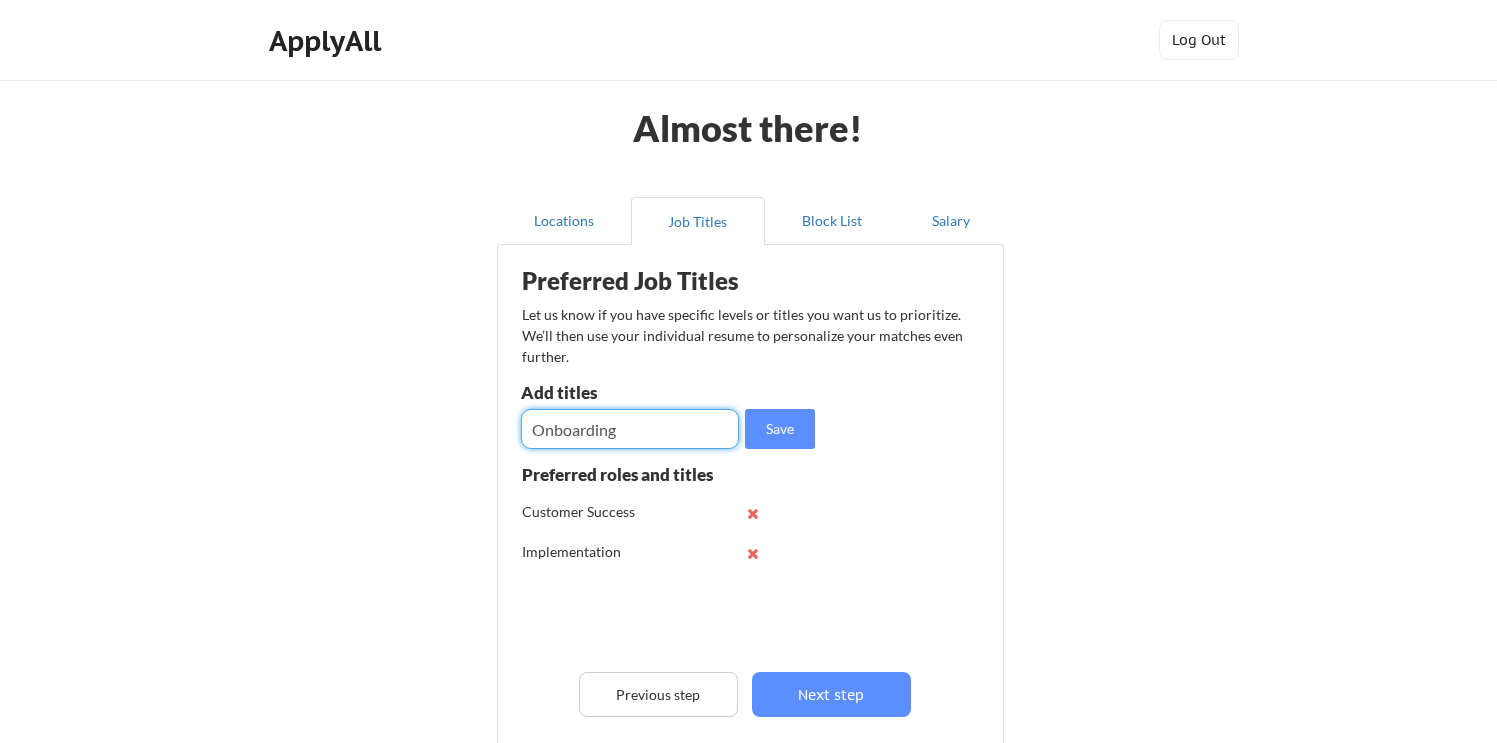 type on "Onboarding" 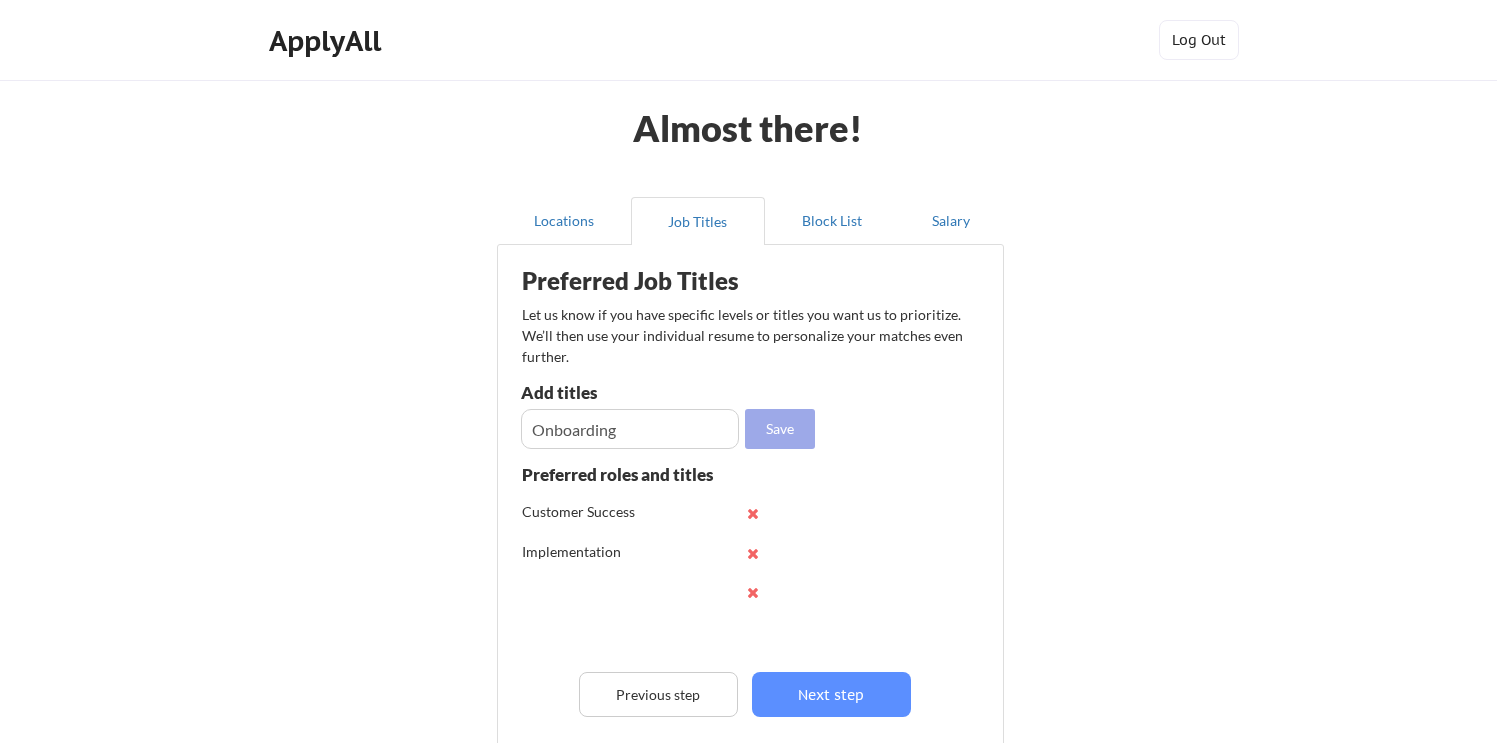 type 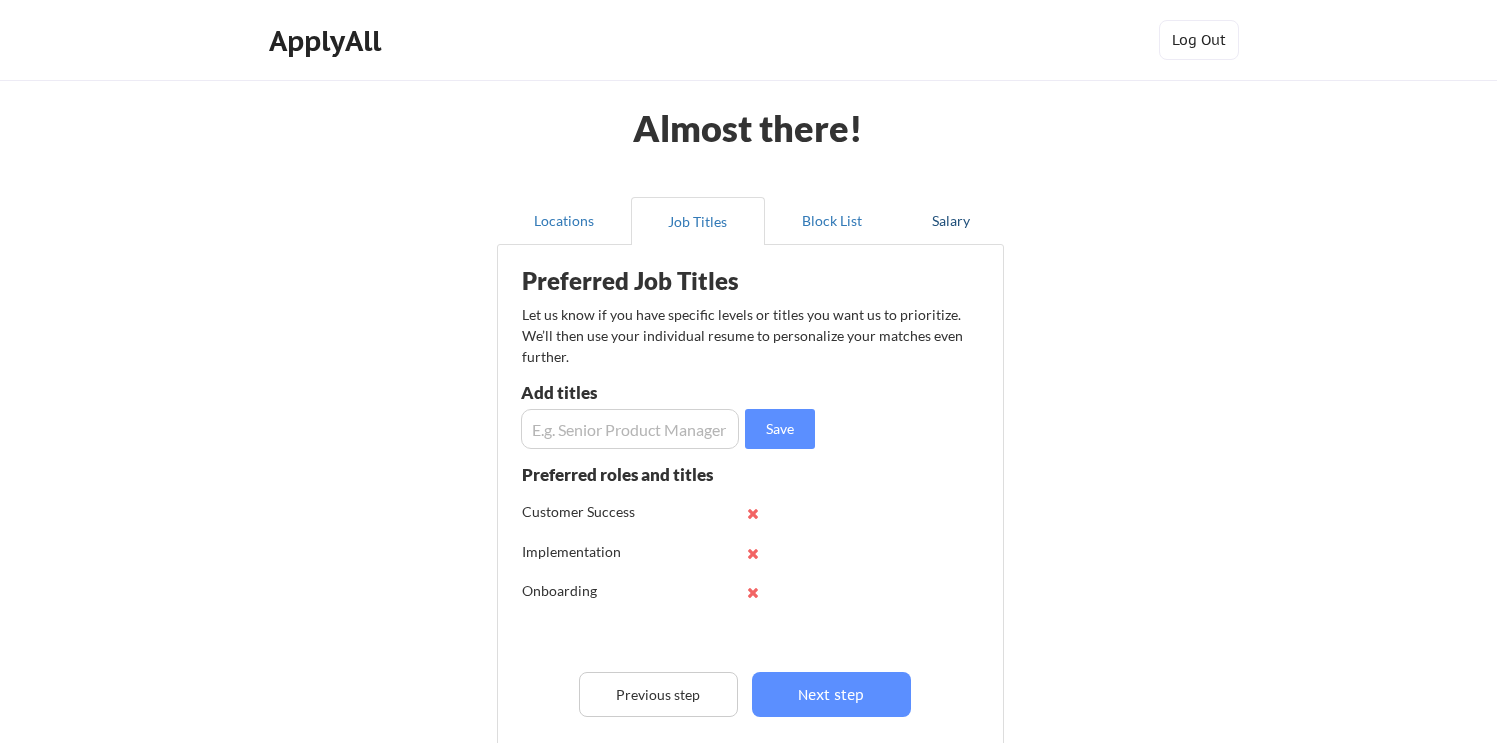 click on "Salary" at bounding box center [951, 221] 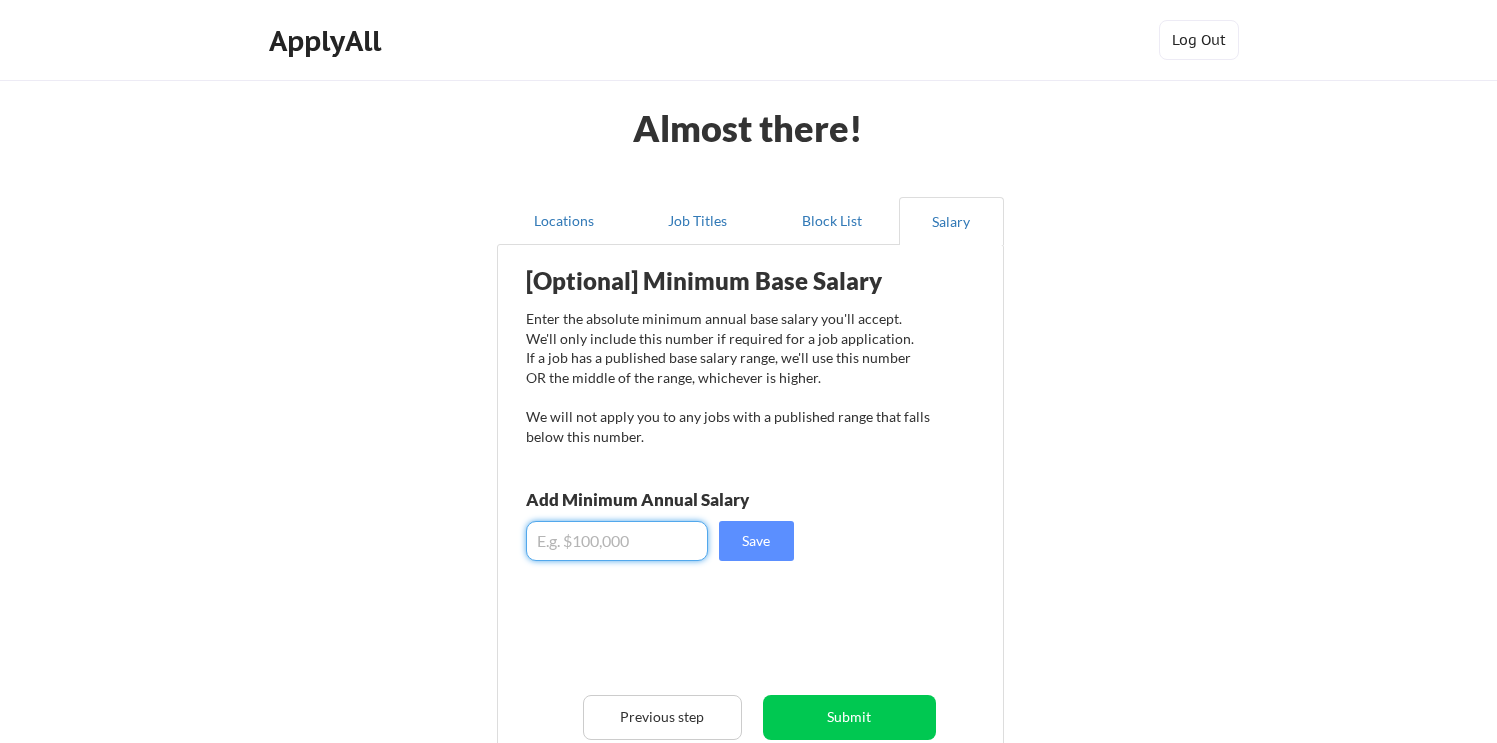 click at bounding box center (617, 541) 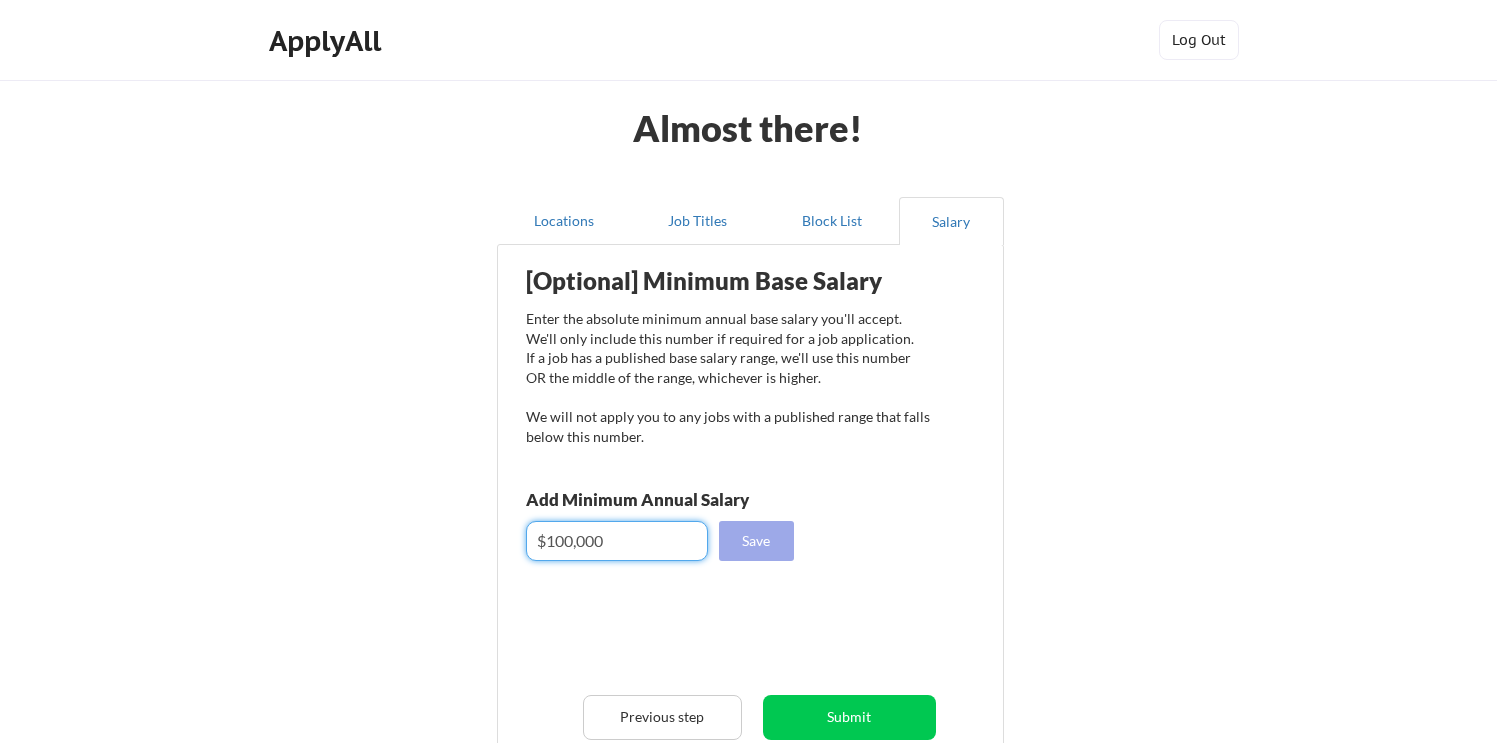 type on "$100,000" 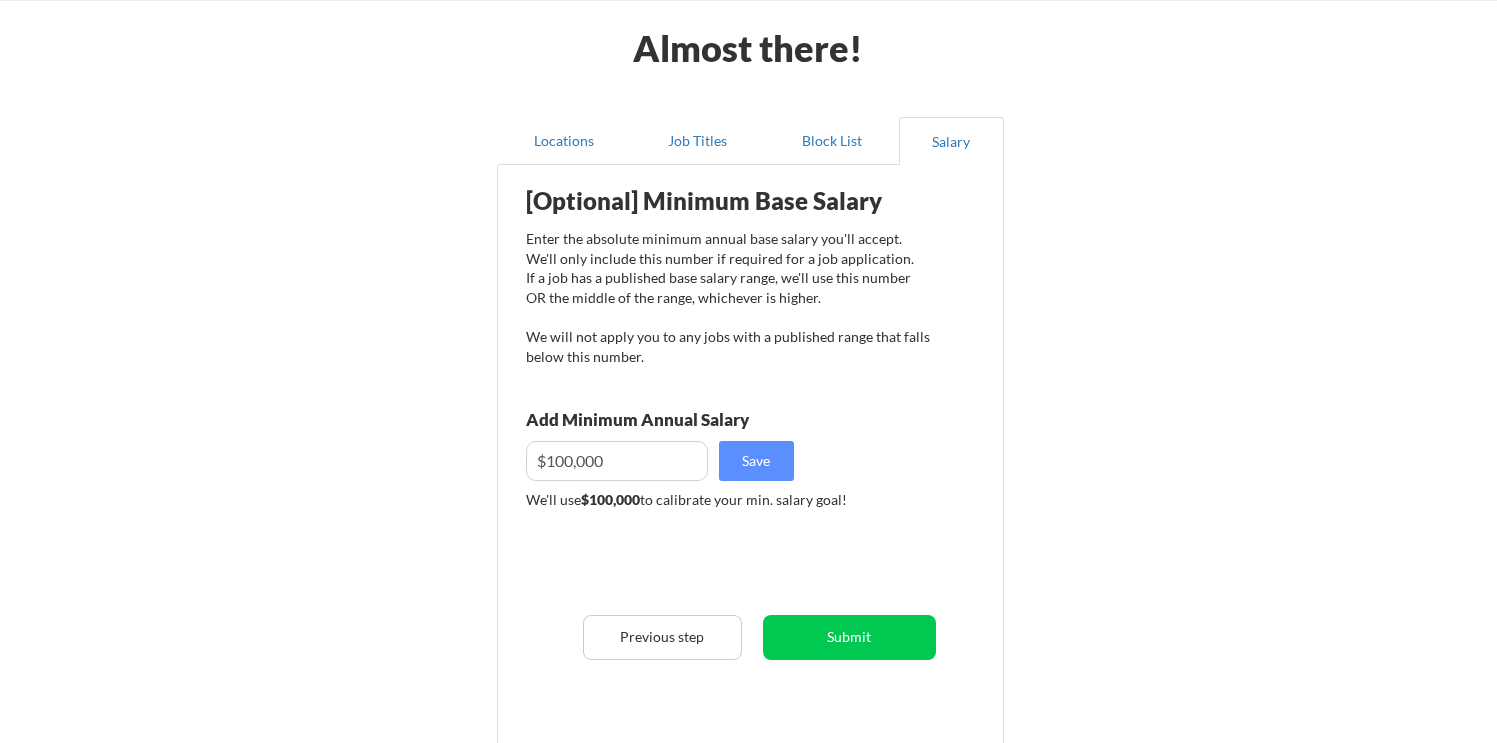 scroll, scrollTop: 82, scrollLeft: 0, axis: vertical 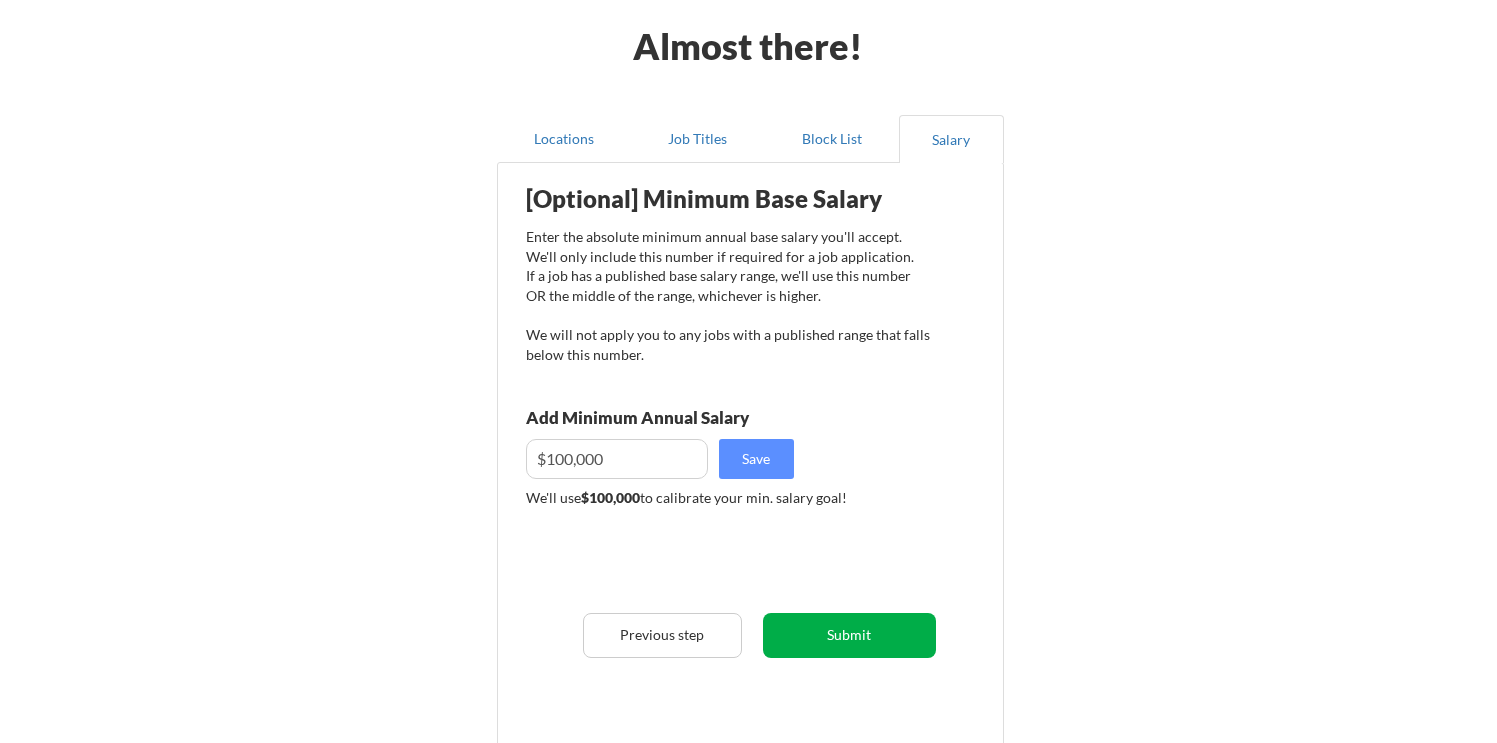 click on "Submit" at bounding box center [849, 635] 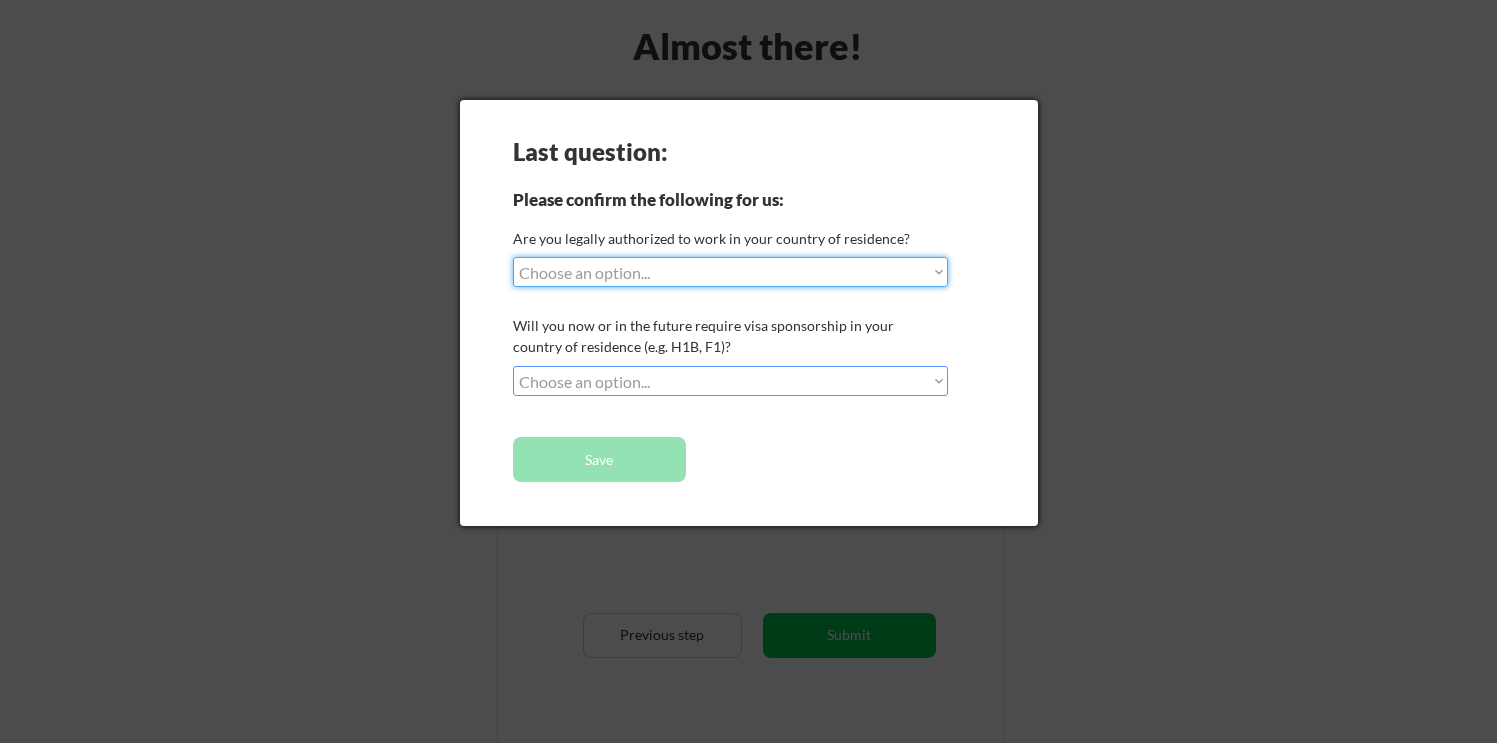 click on "Choose an option... Yes, I am a US Citizen Yes, I am a Canadian Citizen Yes, I am a US Green Card Holder Yes, I am an Other Permanent Resident Yes, I am here on a visa (H1B, OPT, etc.) No, I am not (yet) authorized" at bounding box center (730, 272) 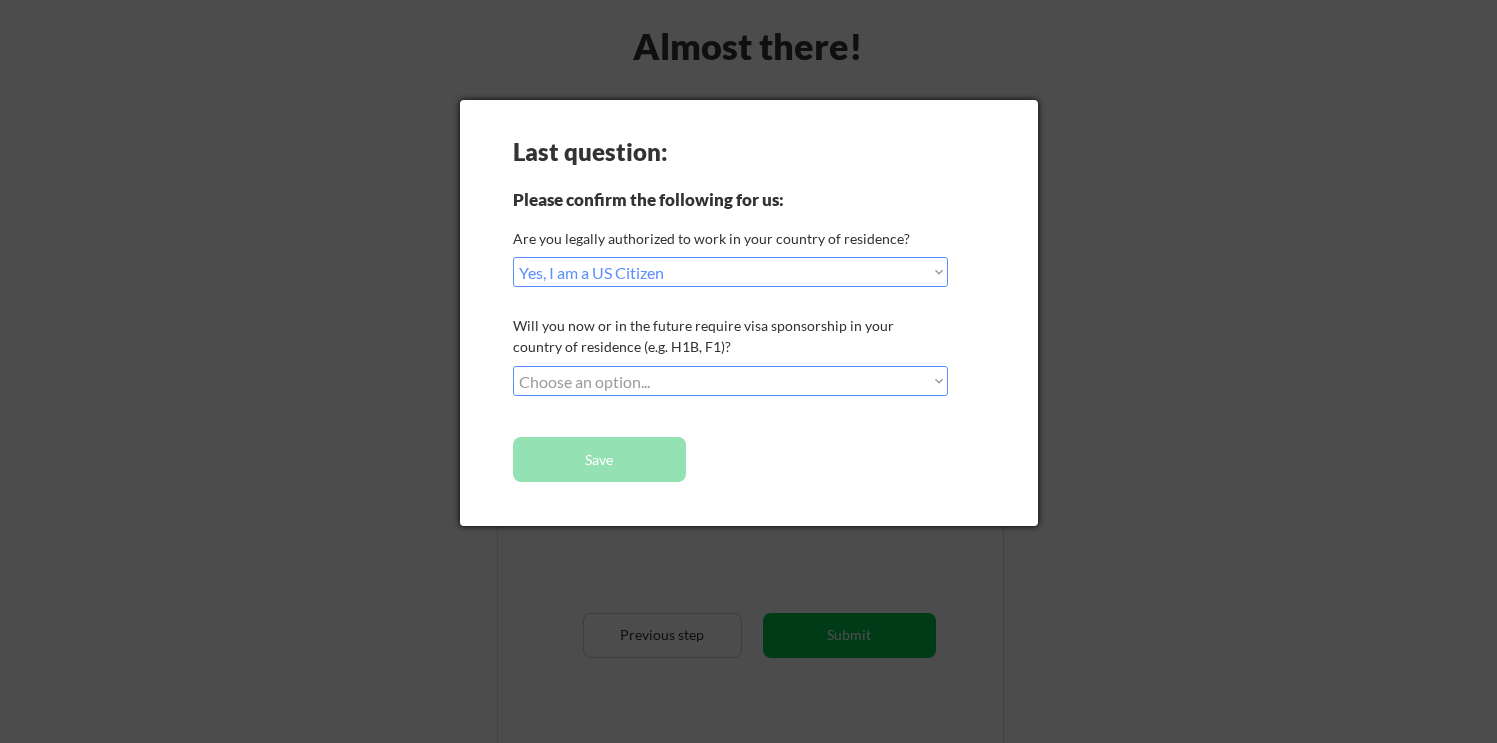 click on "Choose an option... No, I will not need sponsorship Yes, I will need sponsorship" at bounding box center (730, 381) 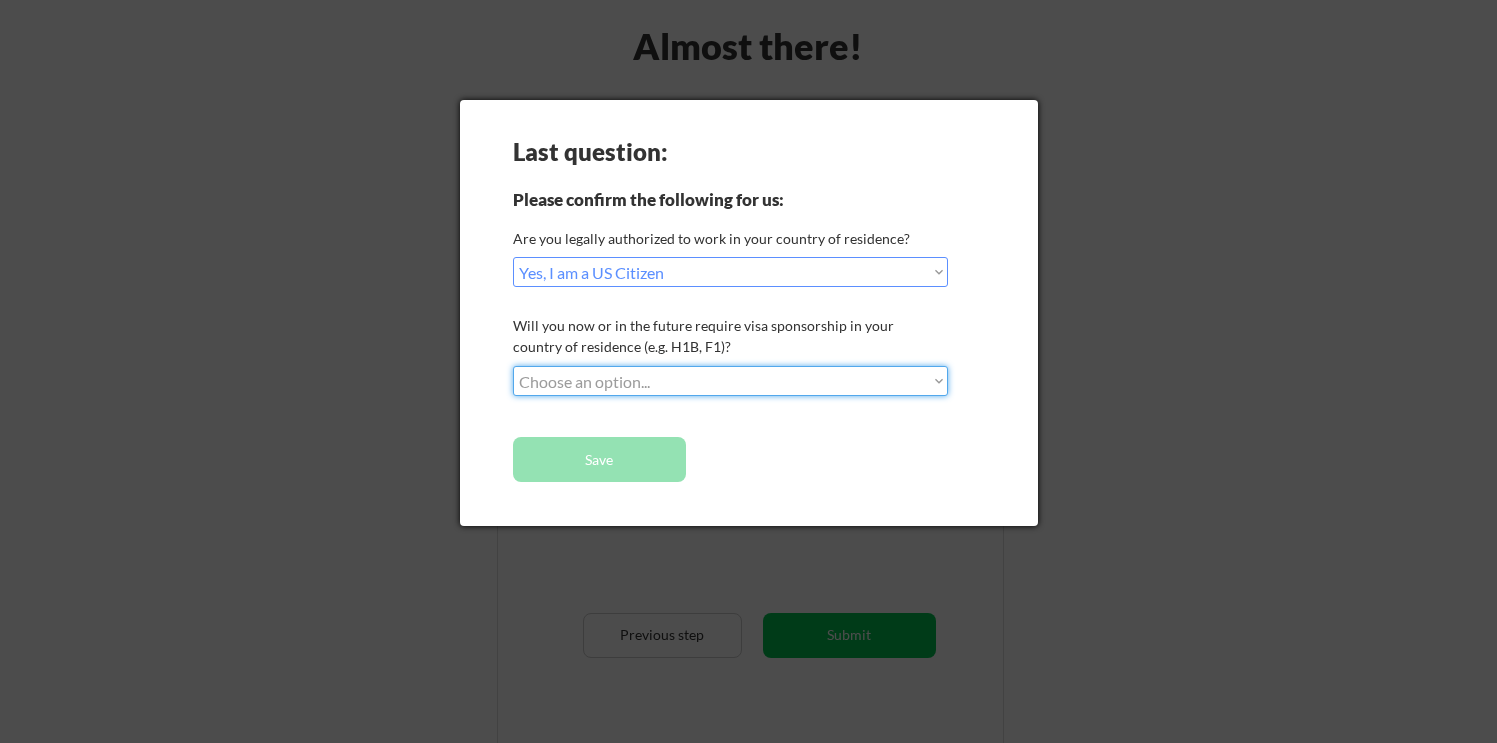 select on ""yes__i_will_need_sponsorship"" 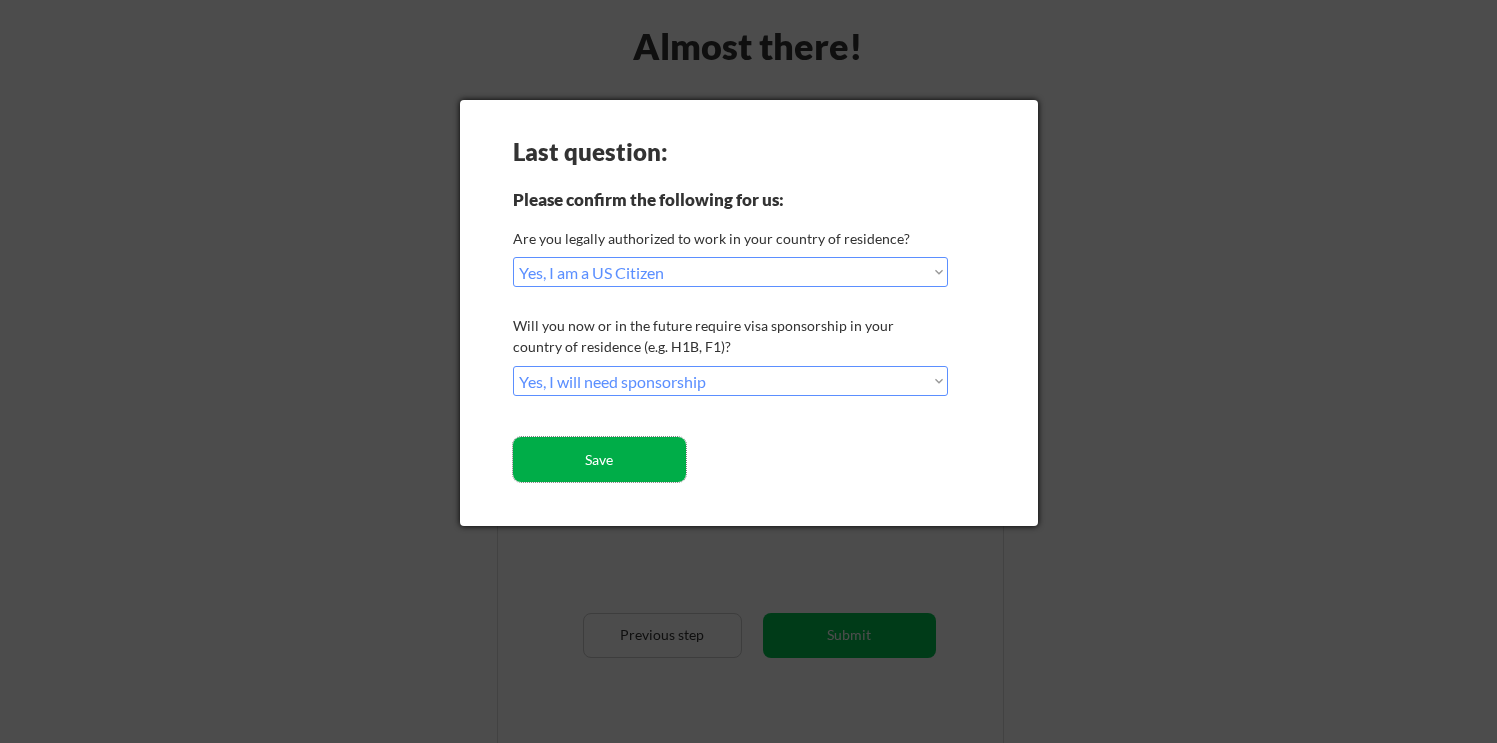 click on "Save" at bounding box center (599, 459) 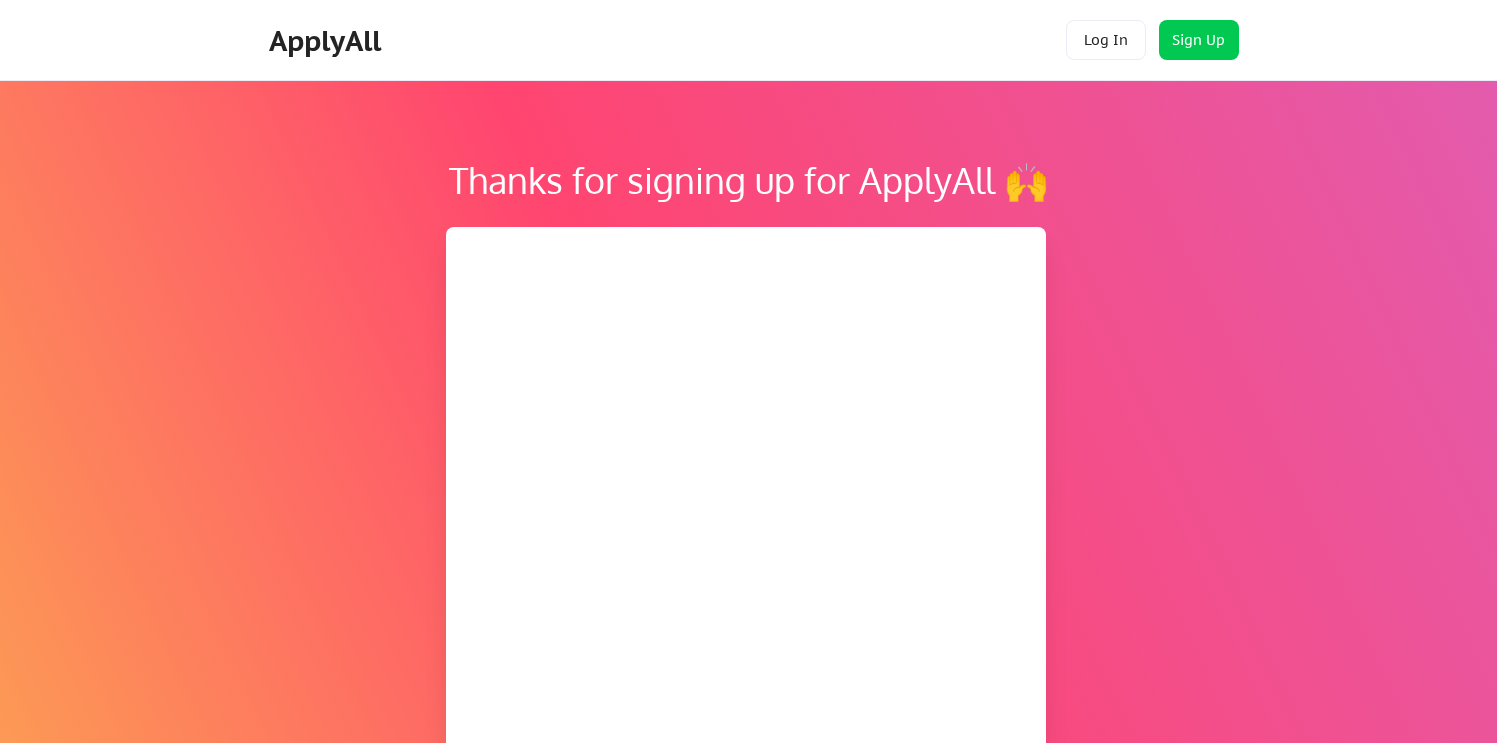scroll, scrollTop: 0, scrollLeft: 0, axis: both 